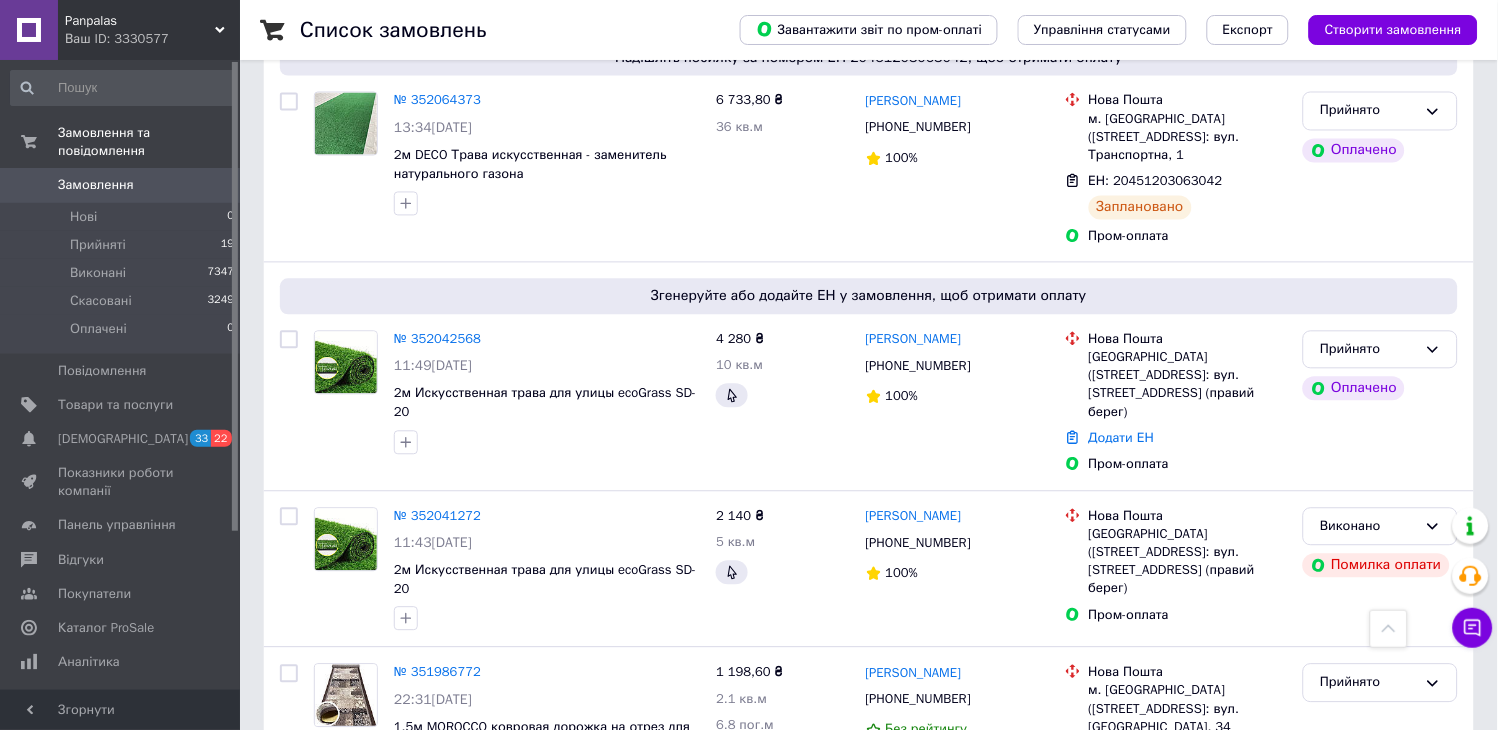 scroll, scrollTop: 1111, scrollLeft: 0, axis: vertical 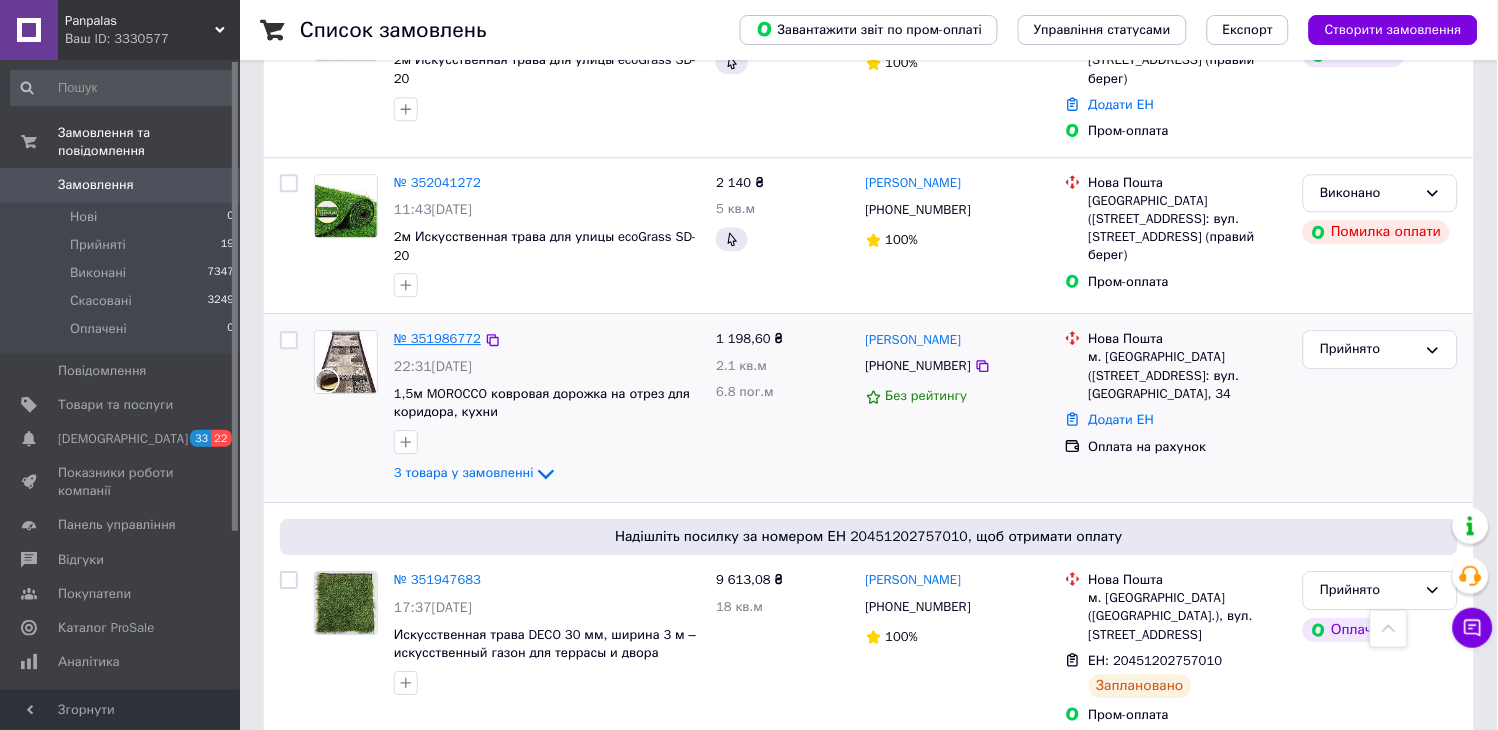 click on "№ 351986772" at bounding box center [437, 338] 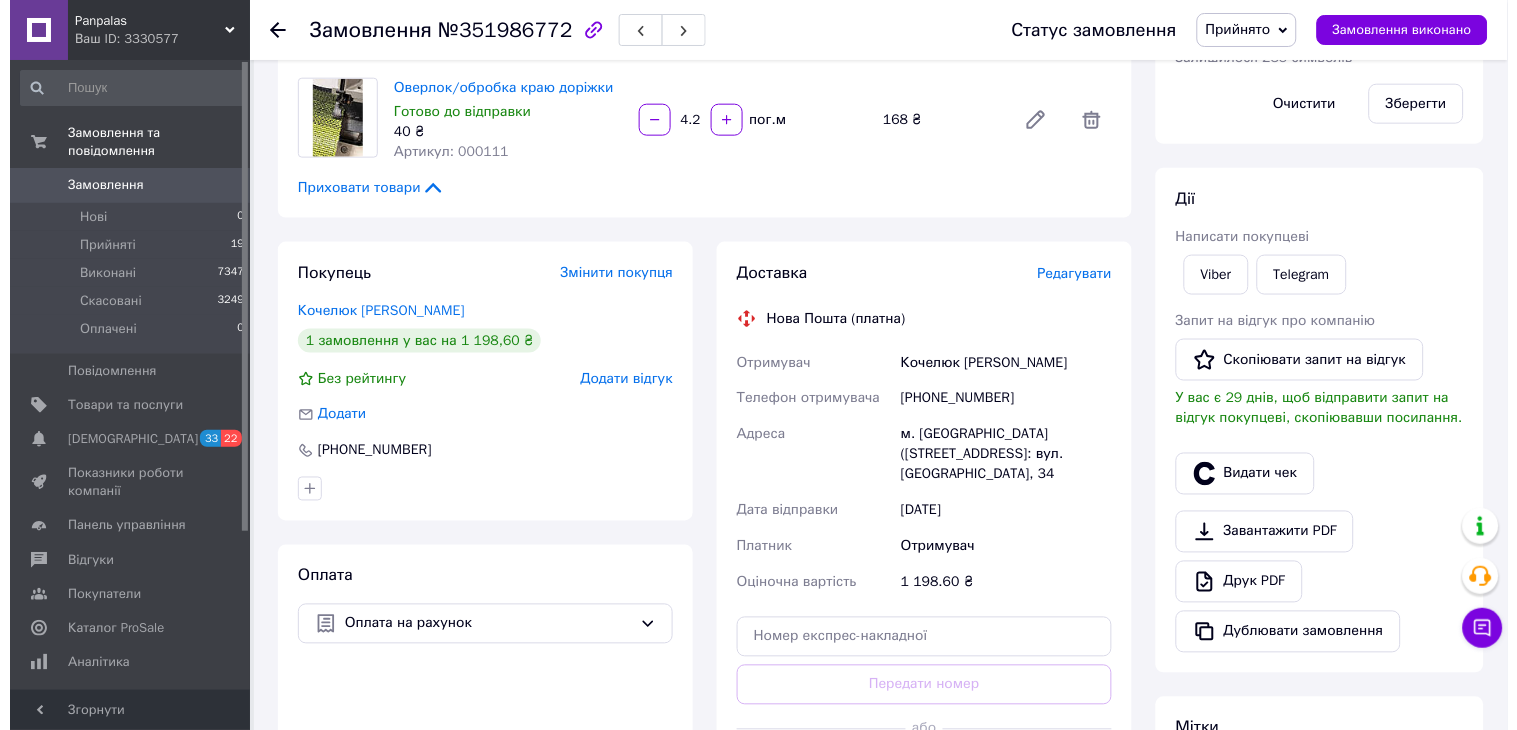 scroll, scrollTop: 555, scrollLeft: 0, axis: vertical 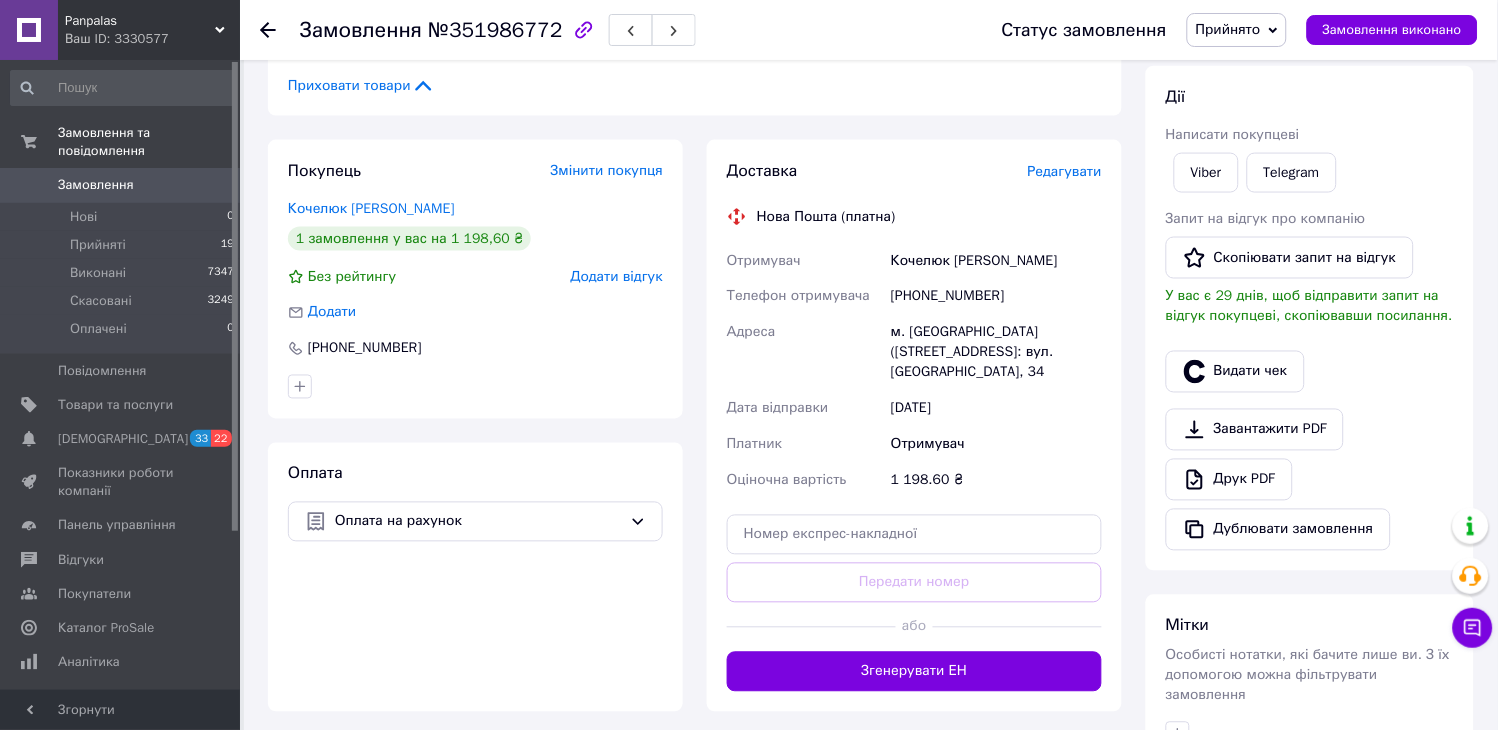 click on "Редагувати" at bounding box center [1065, 171] 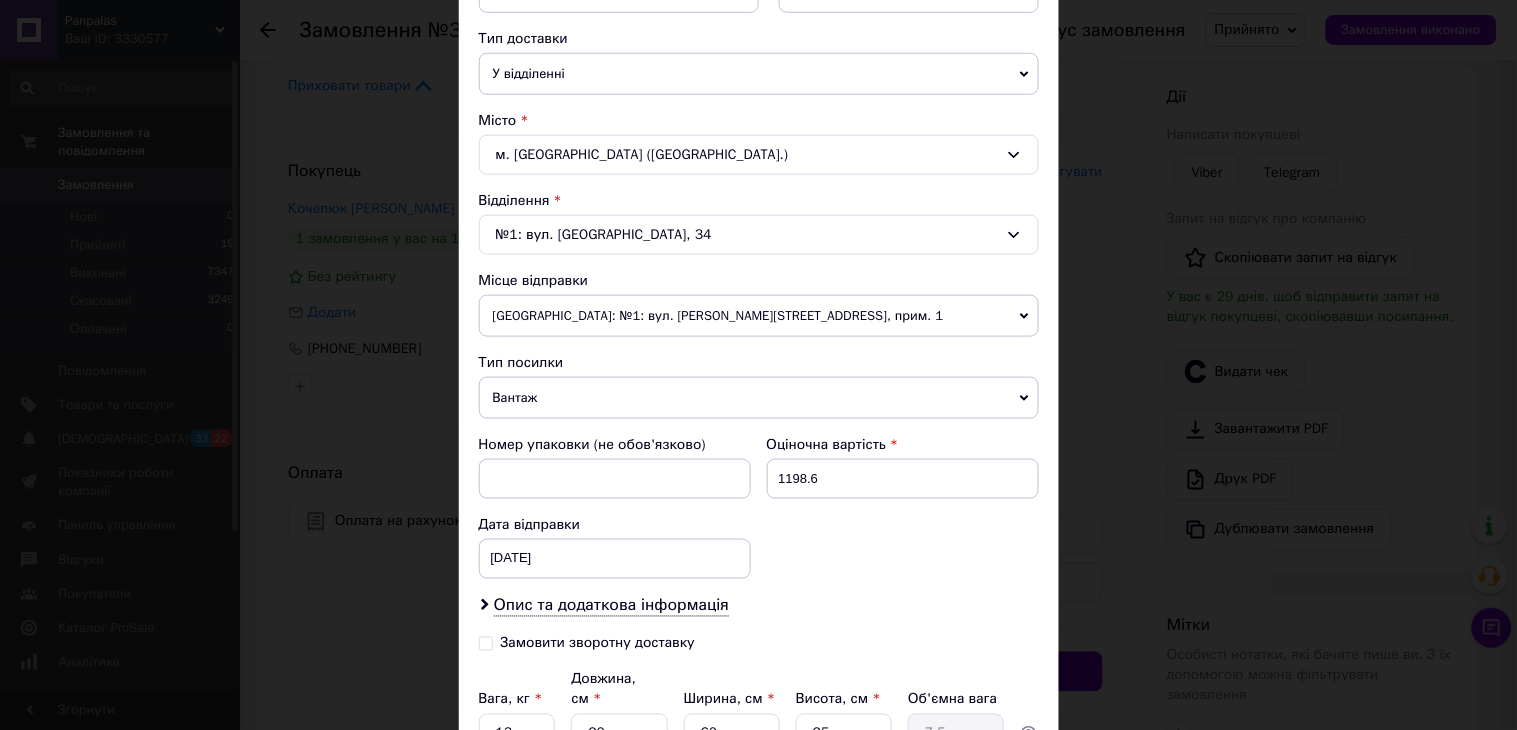 scroll, scrollTop: 636, scrollLeft: 0, axis: vertical 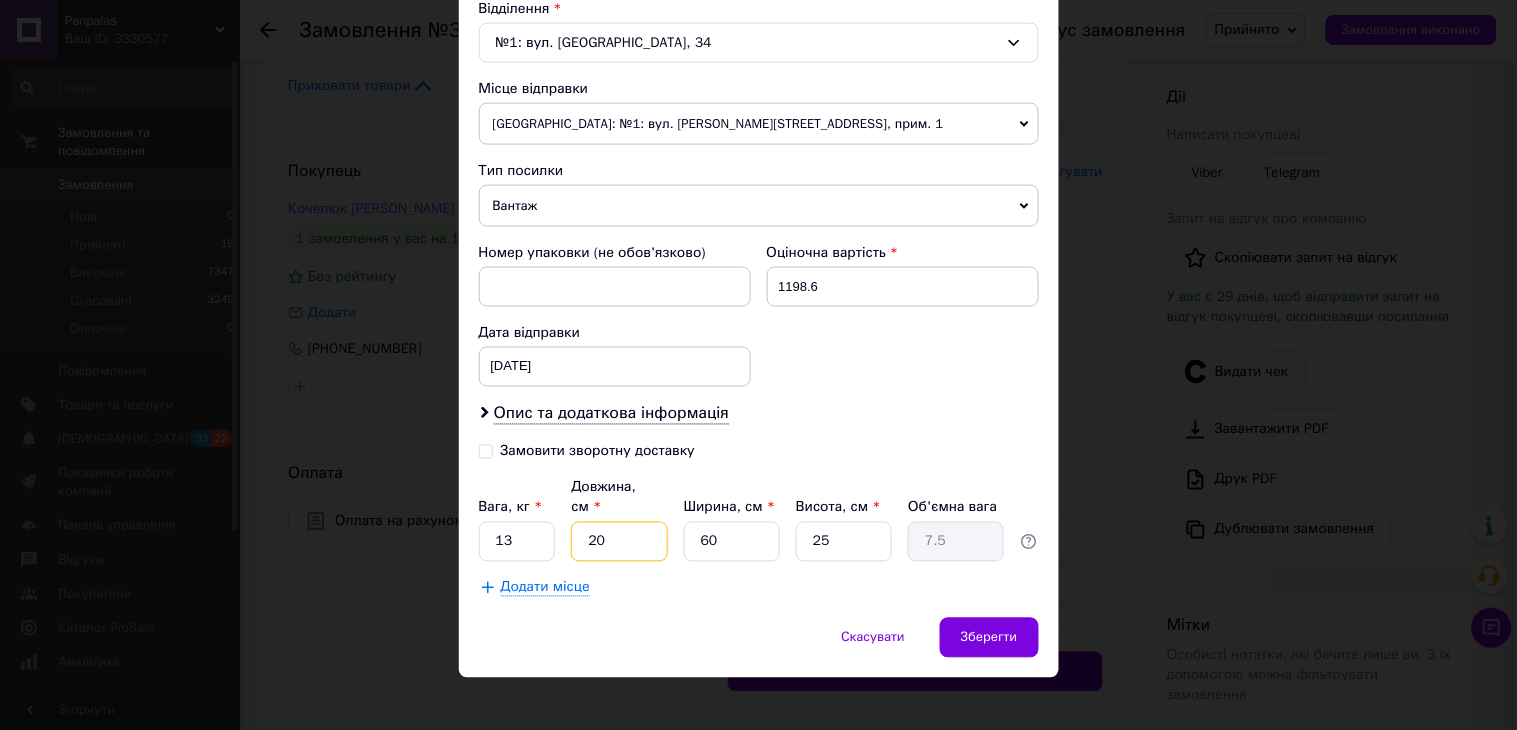 click on "20" at bounding box center (619, 542) 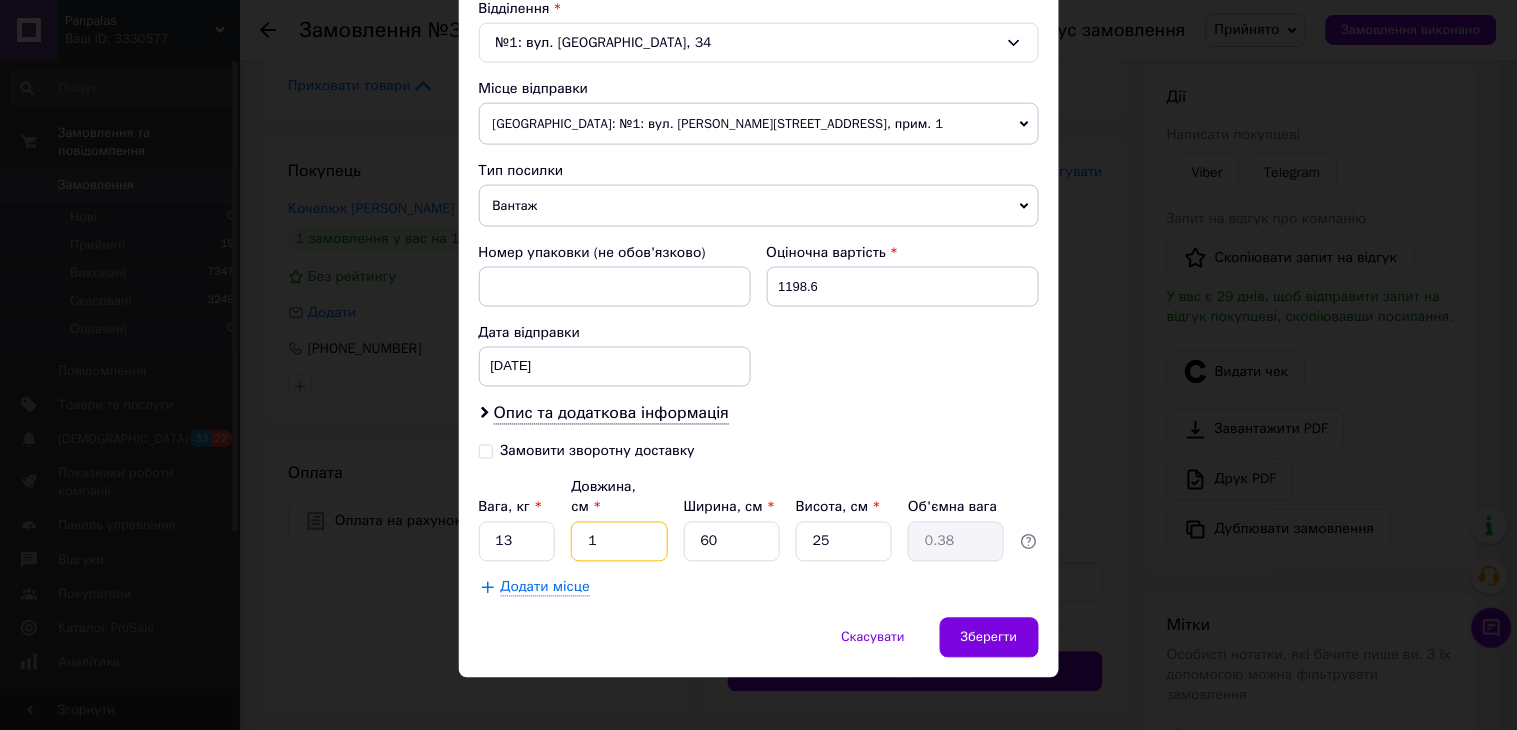 type on "15" 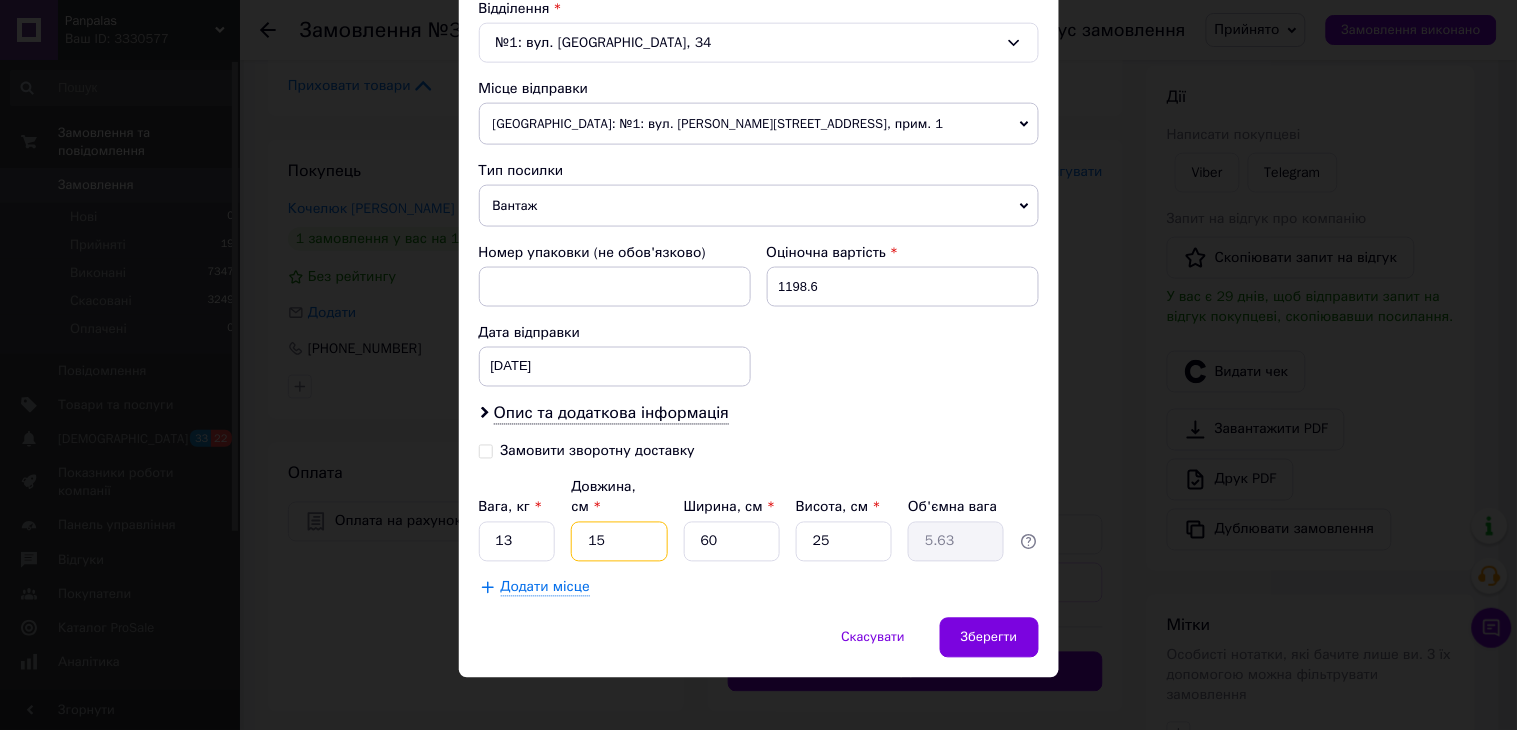 type on "150" 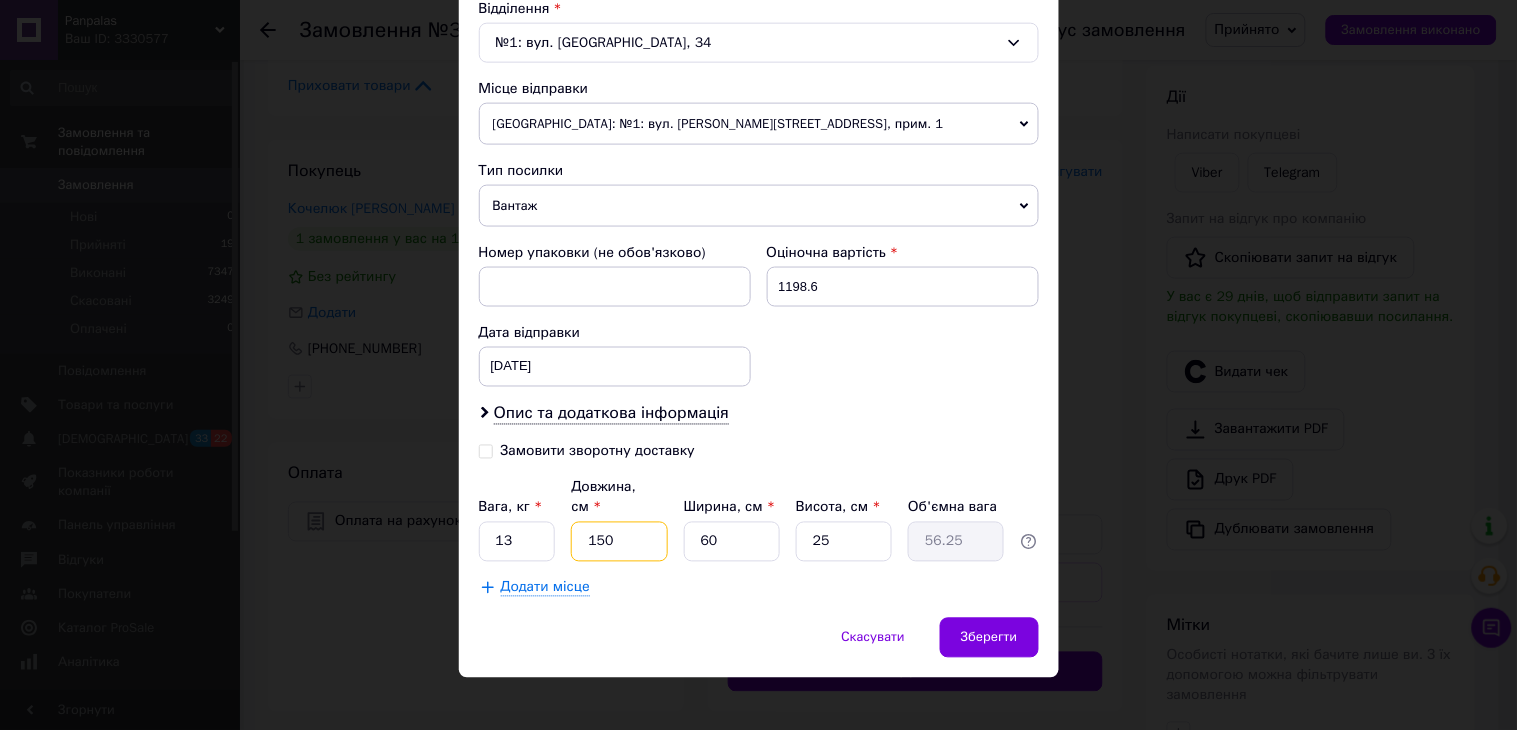 type on "150" 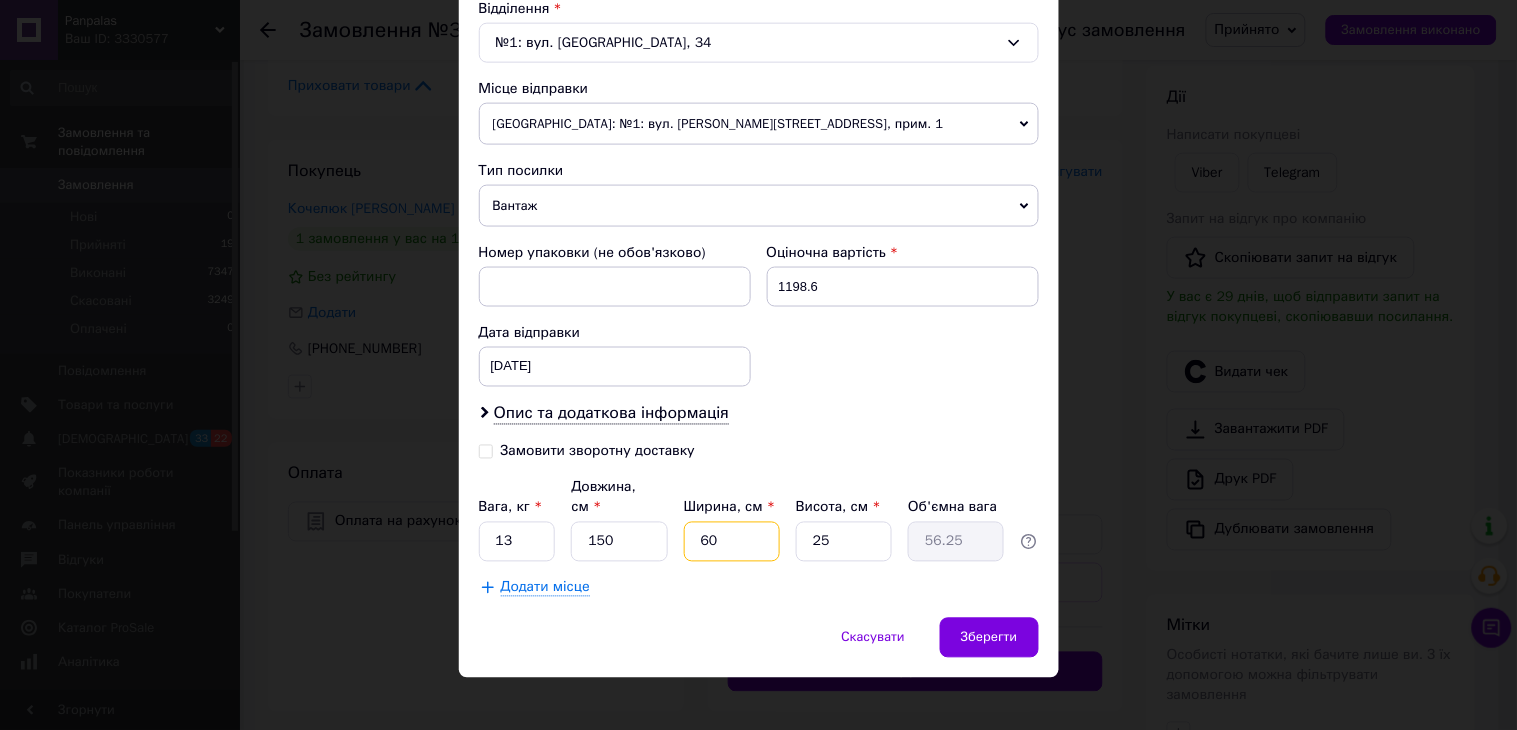 click on "60" at bounding box center [732, 542] 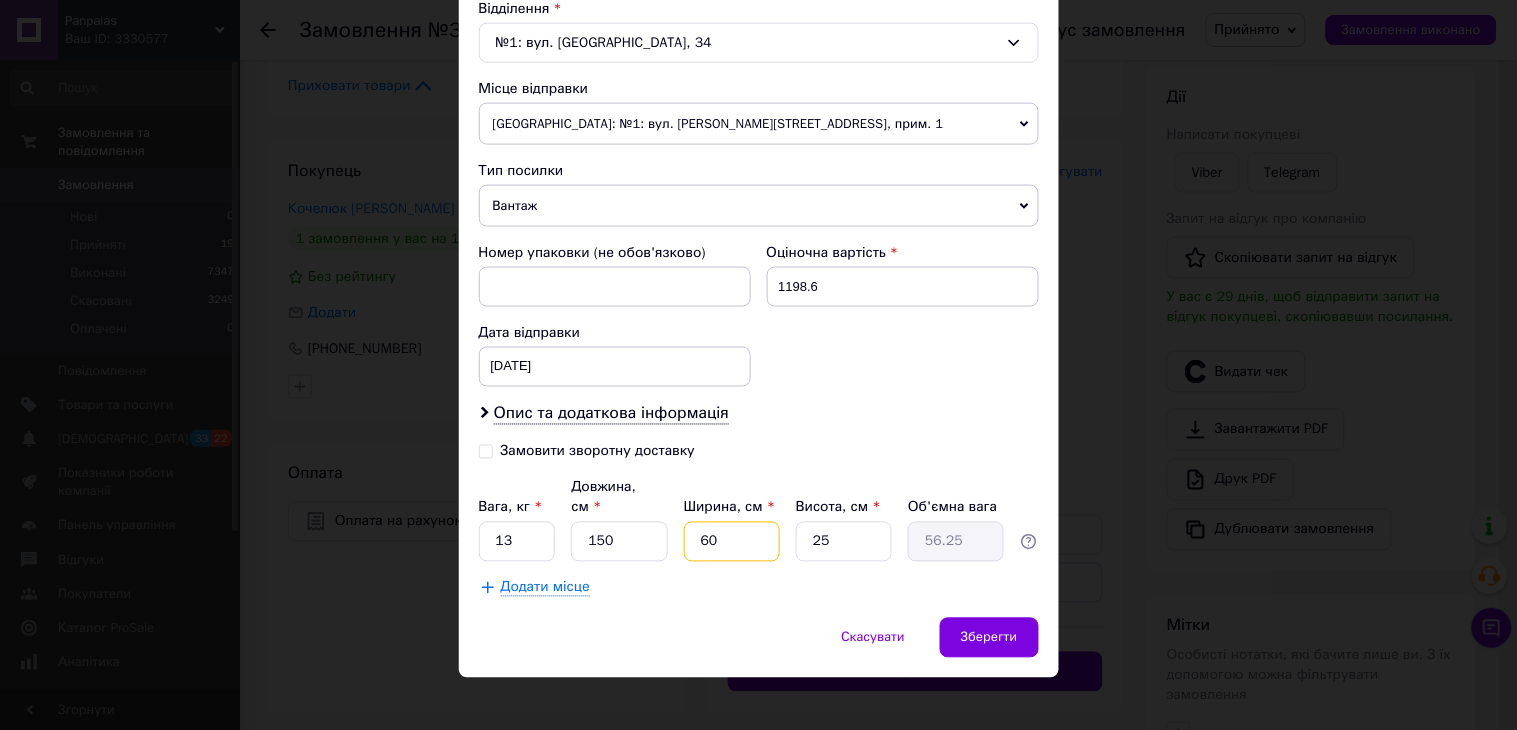 type on "6" 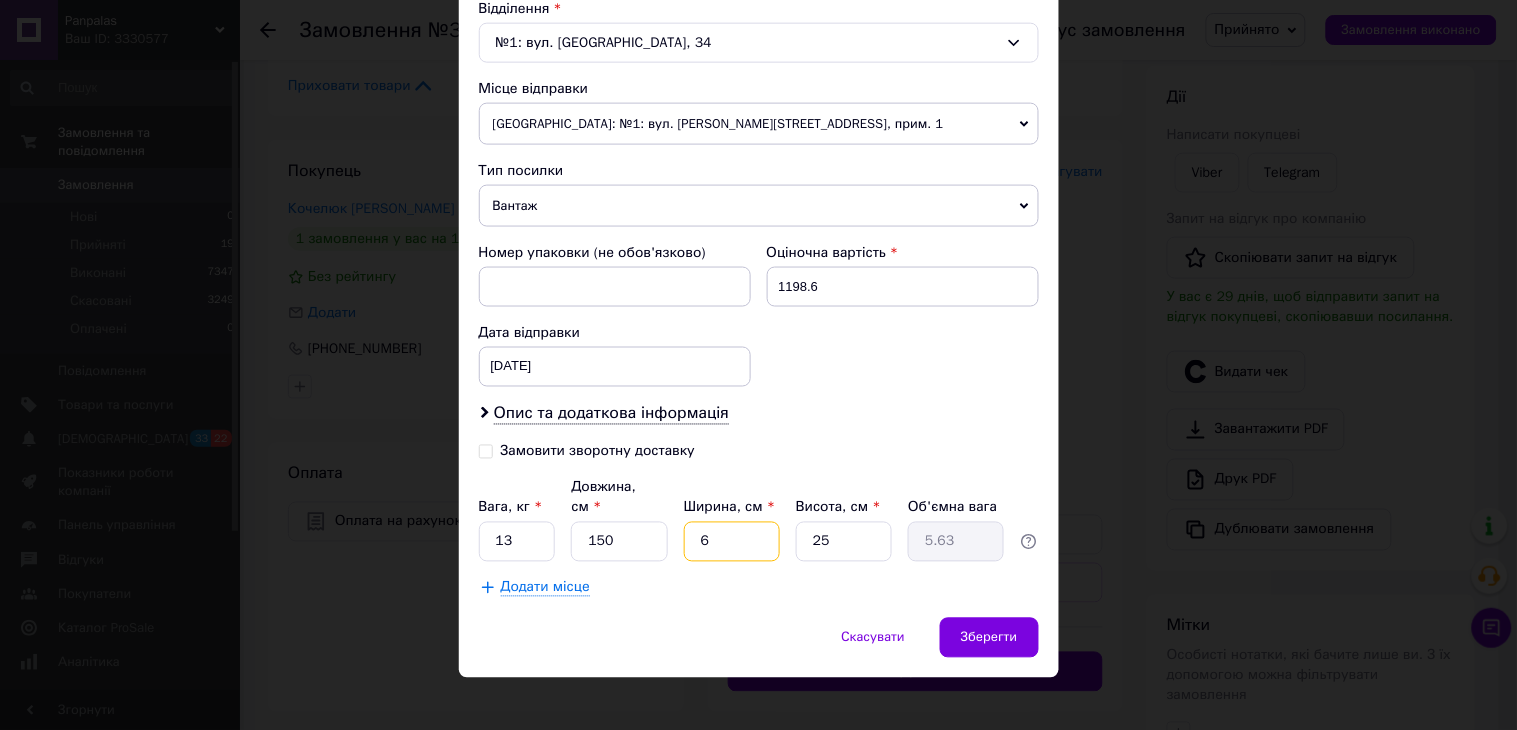 type 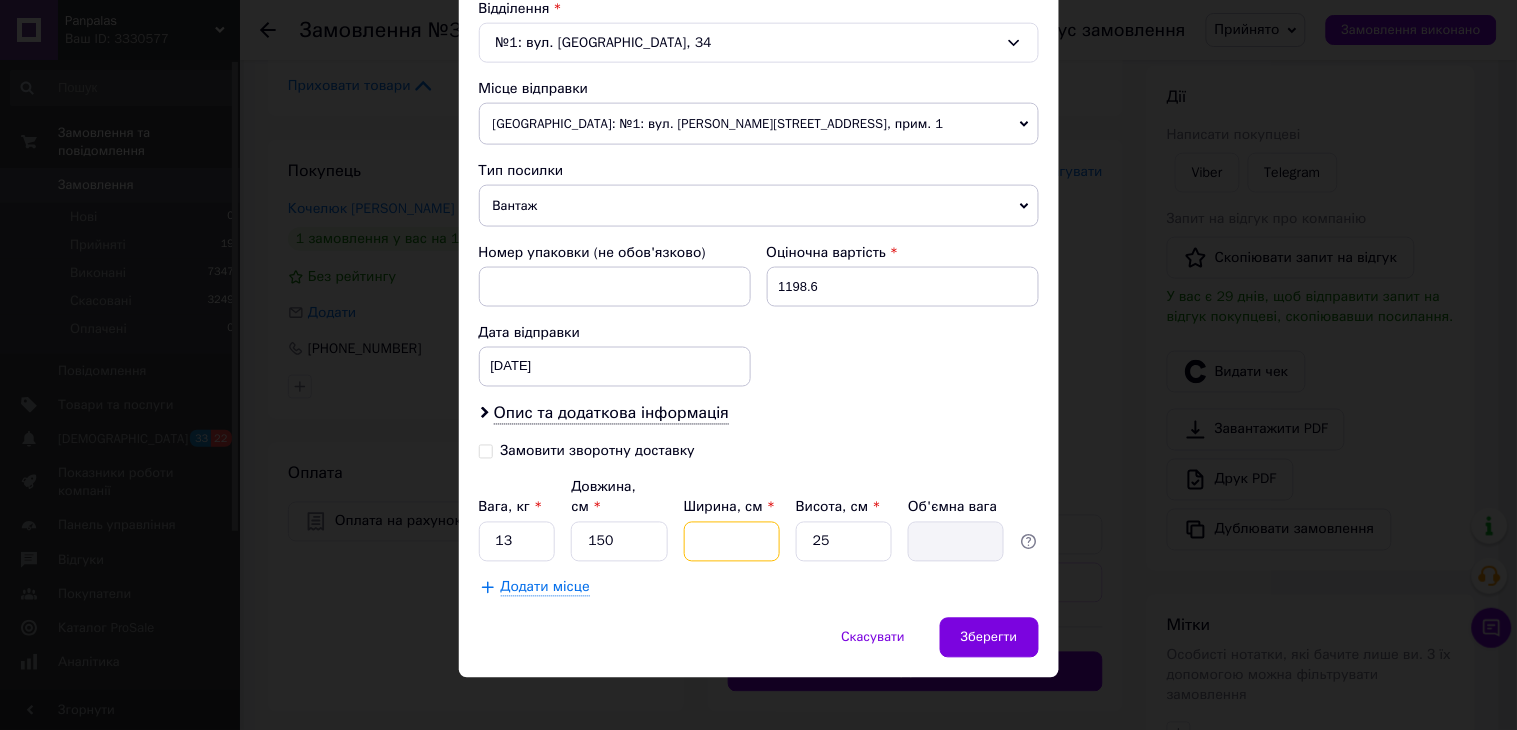 type on "1" 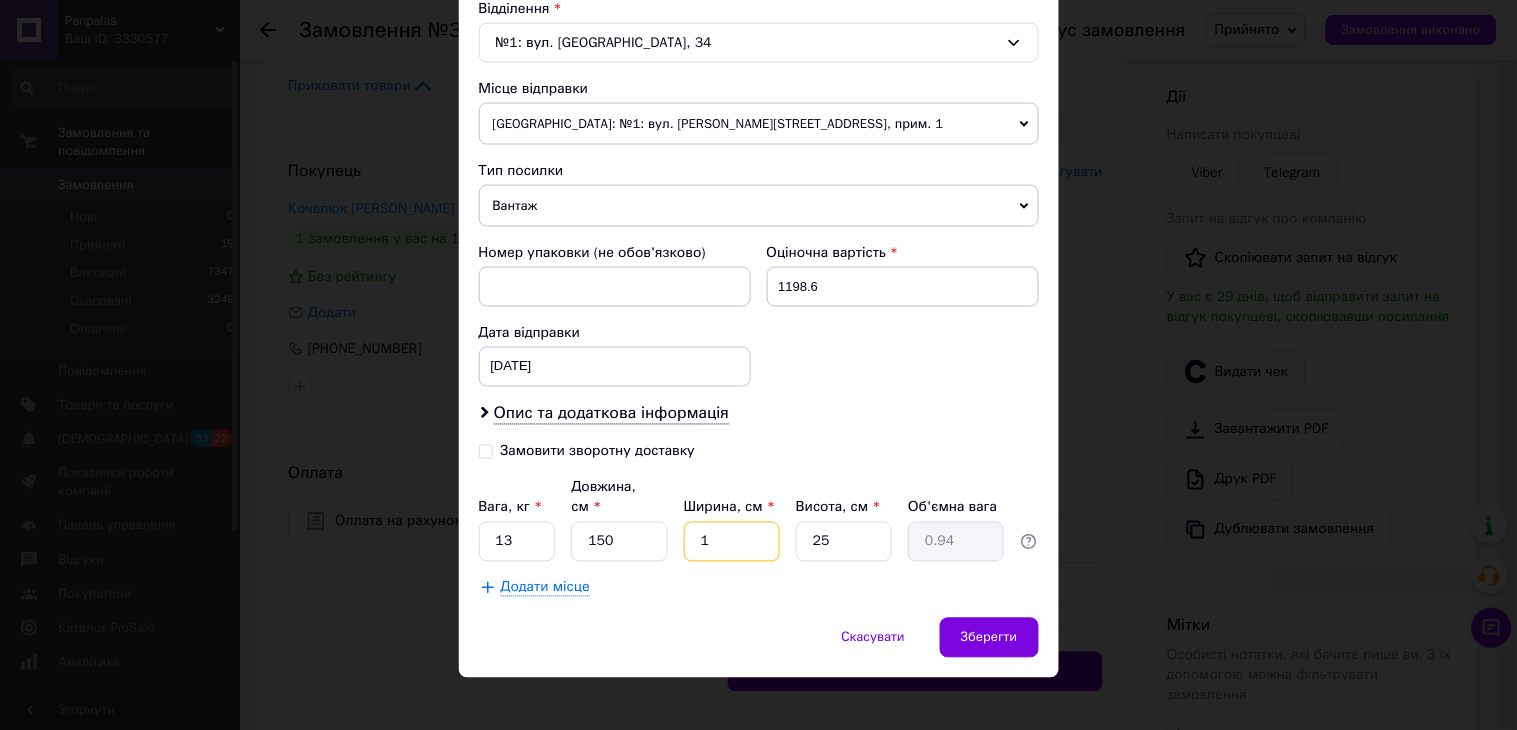 type on "15" 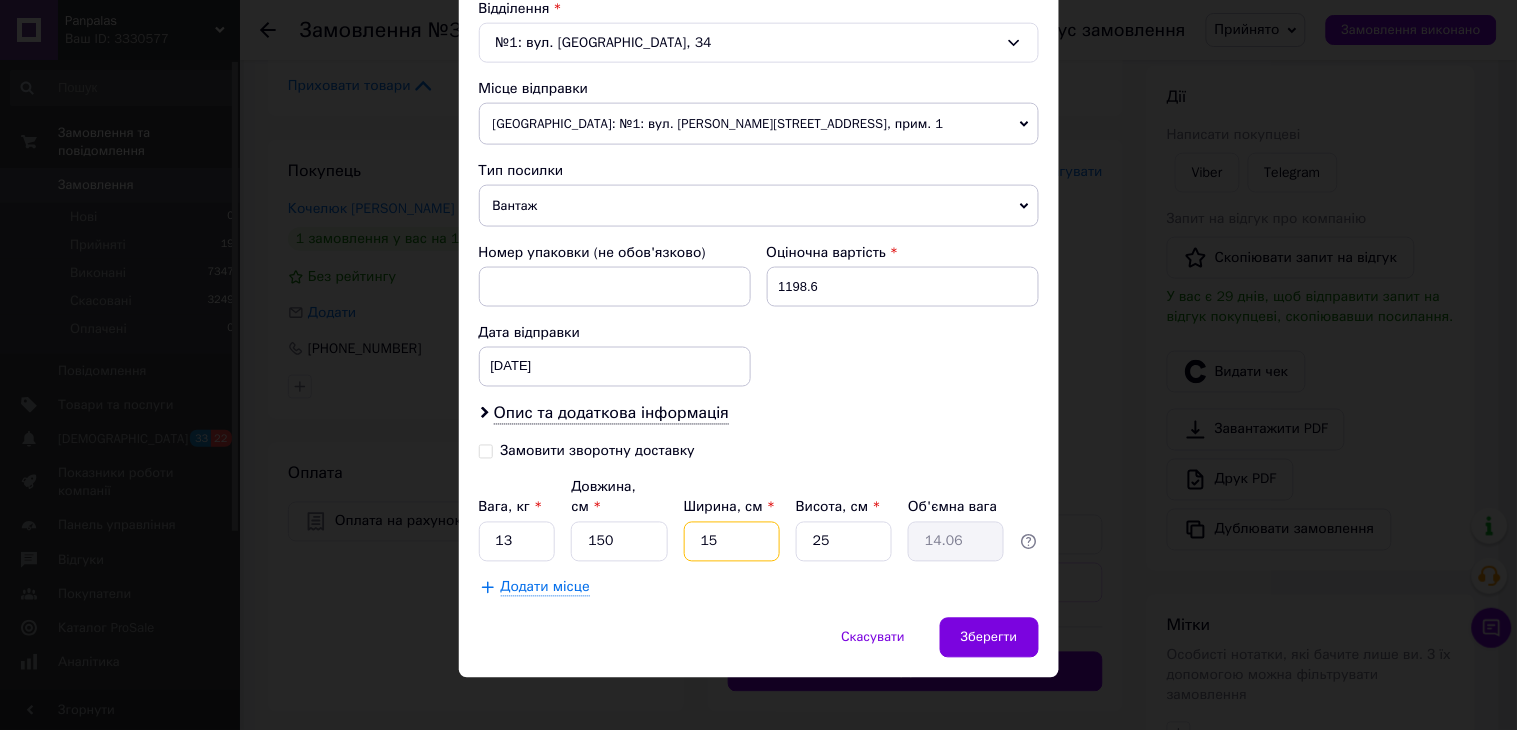 type on "15" 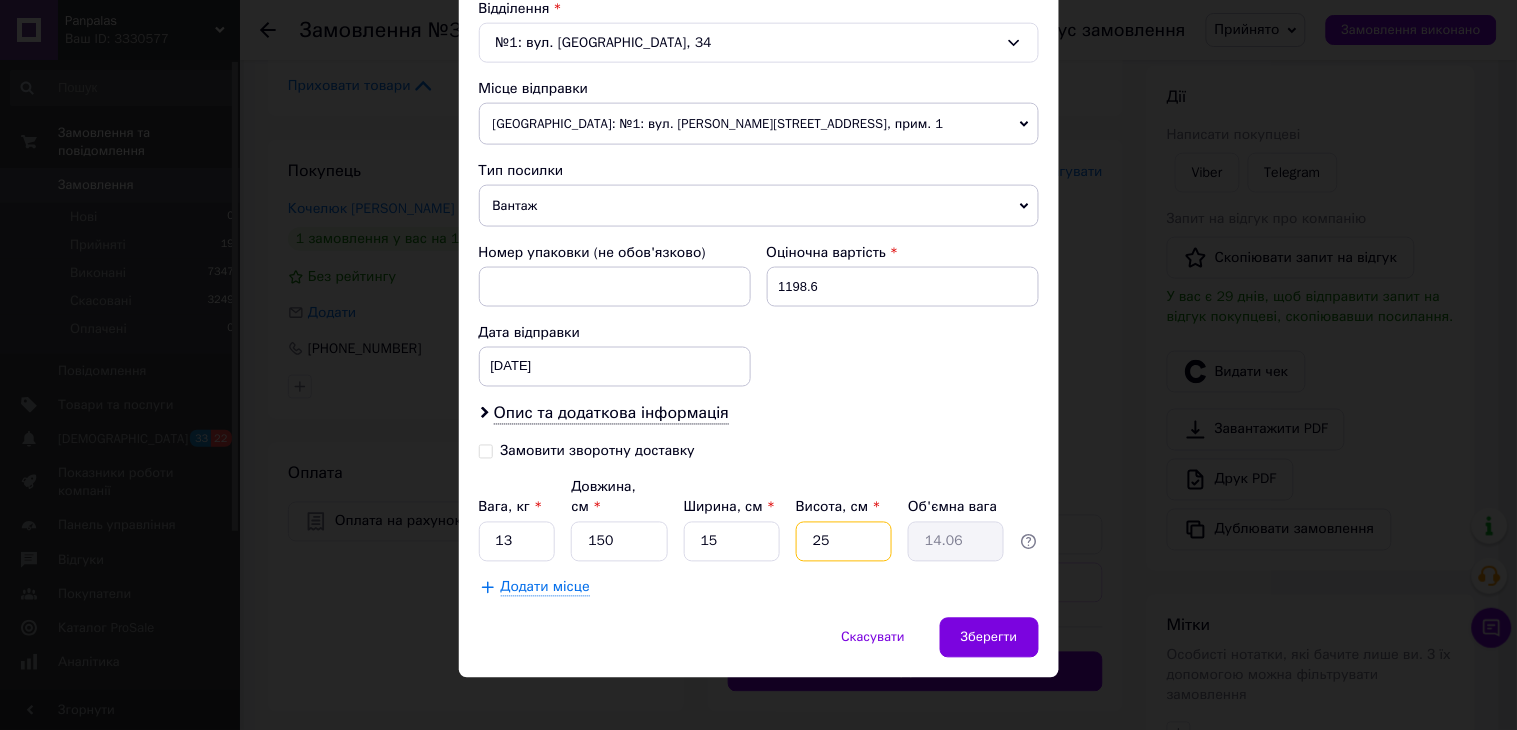 click on "25" at bounding box center (844, 542) 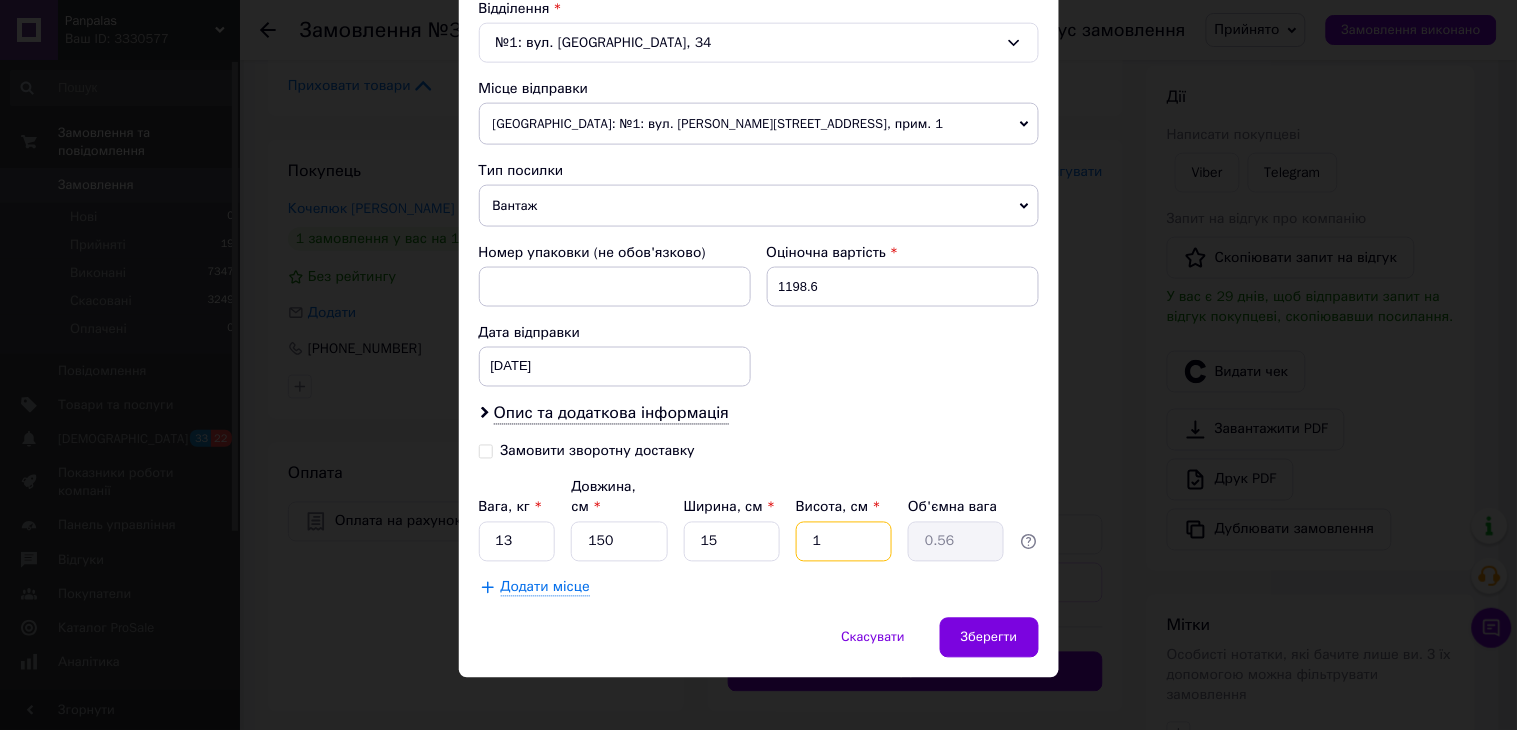 type on "16" 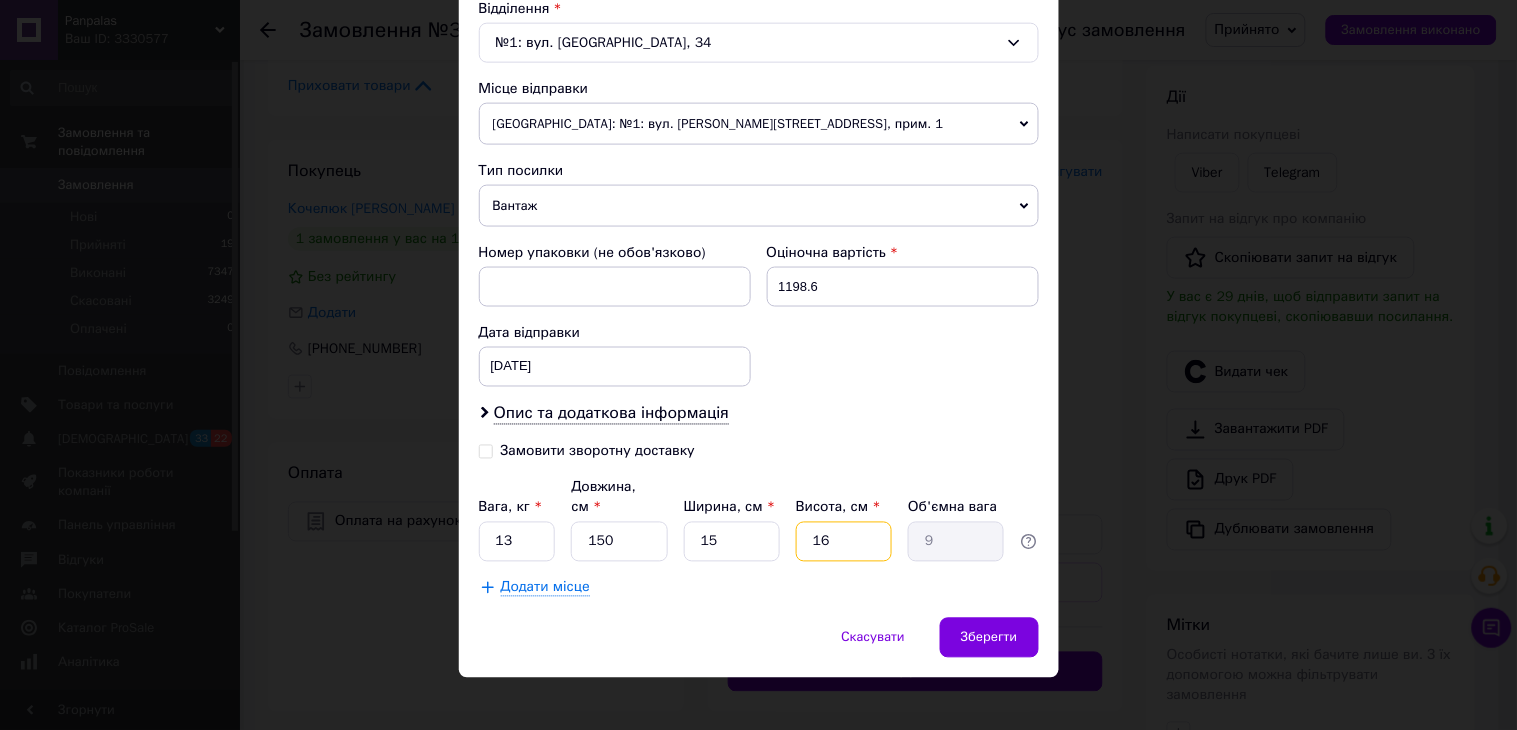 type on "16" 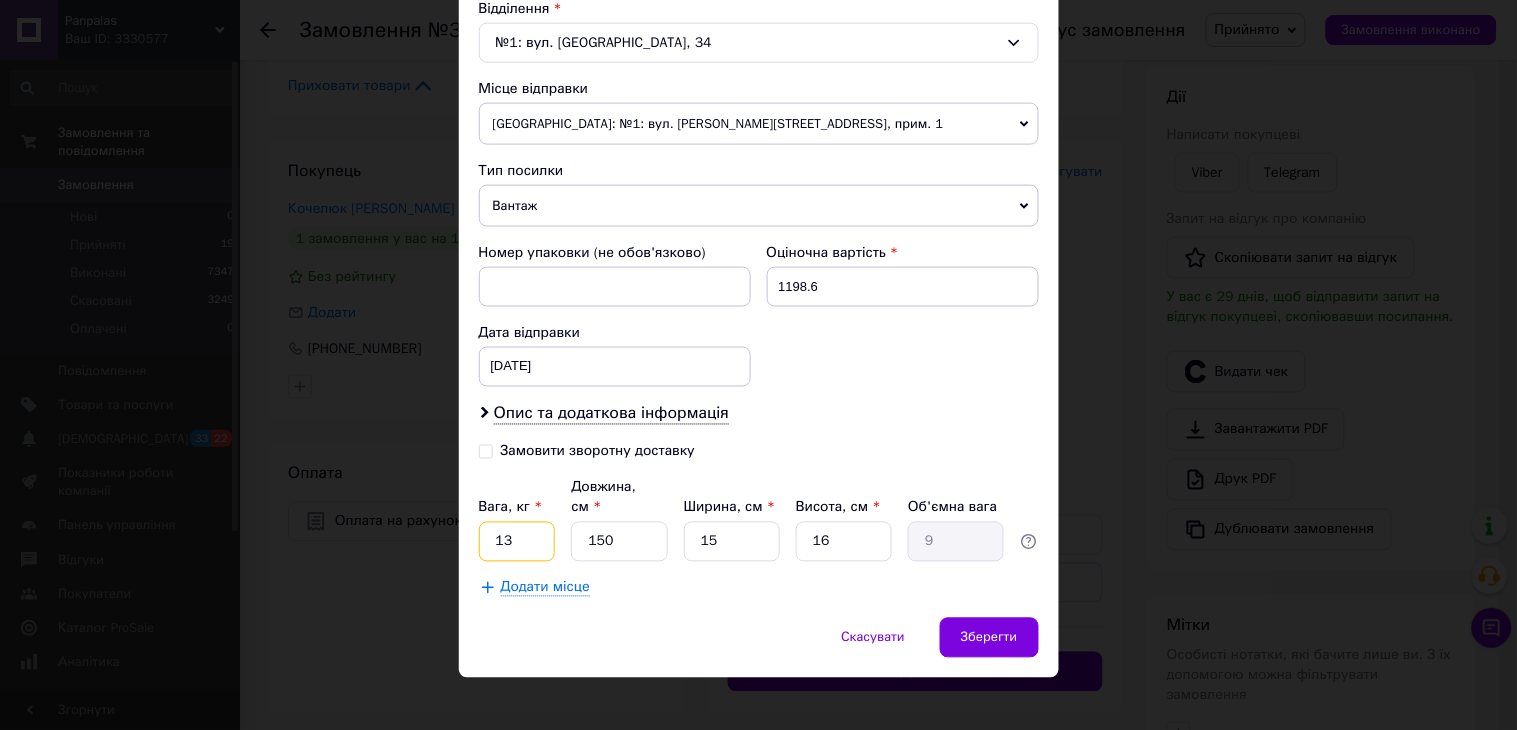 click on "13" at bounding box center [517, 542] 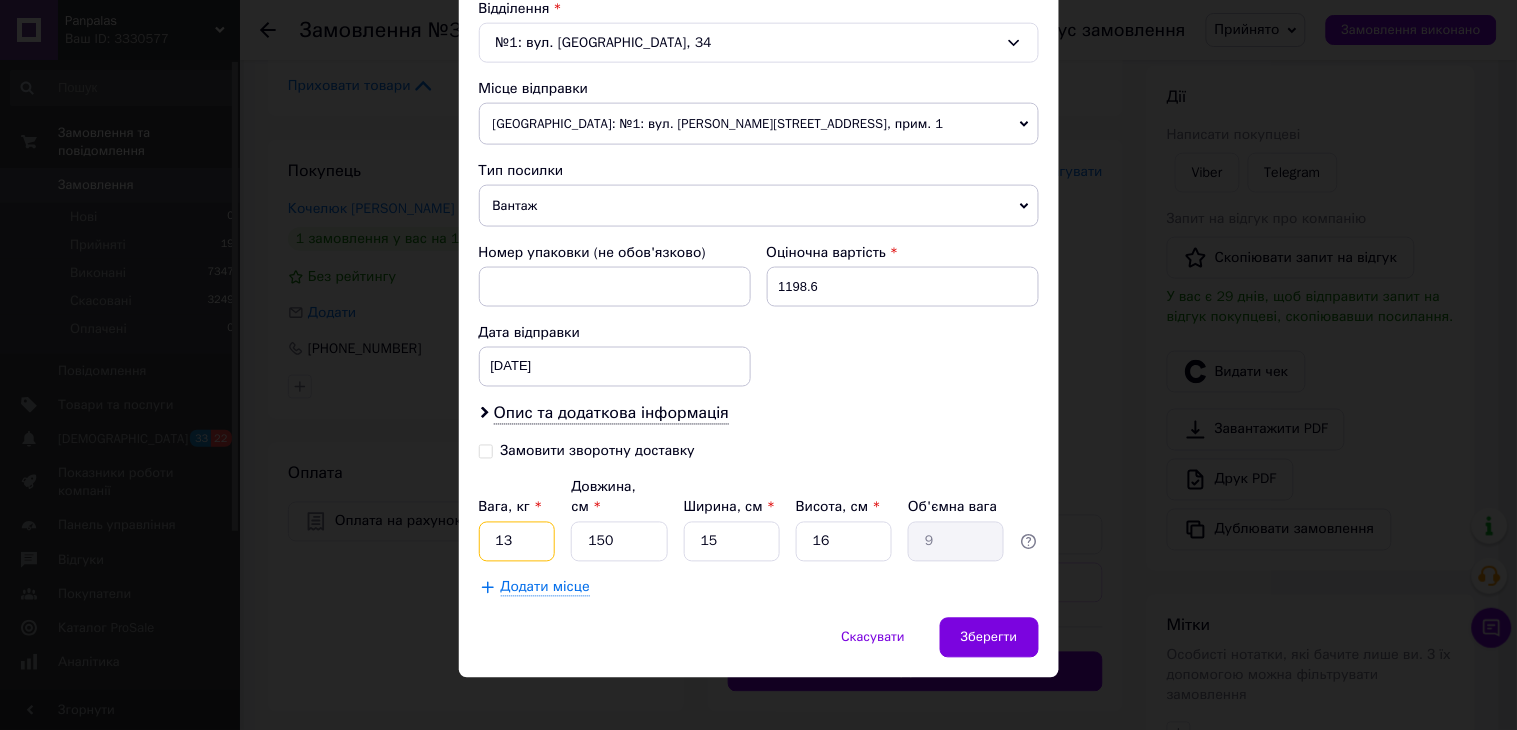 type on "1" 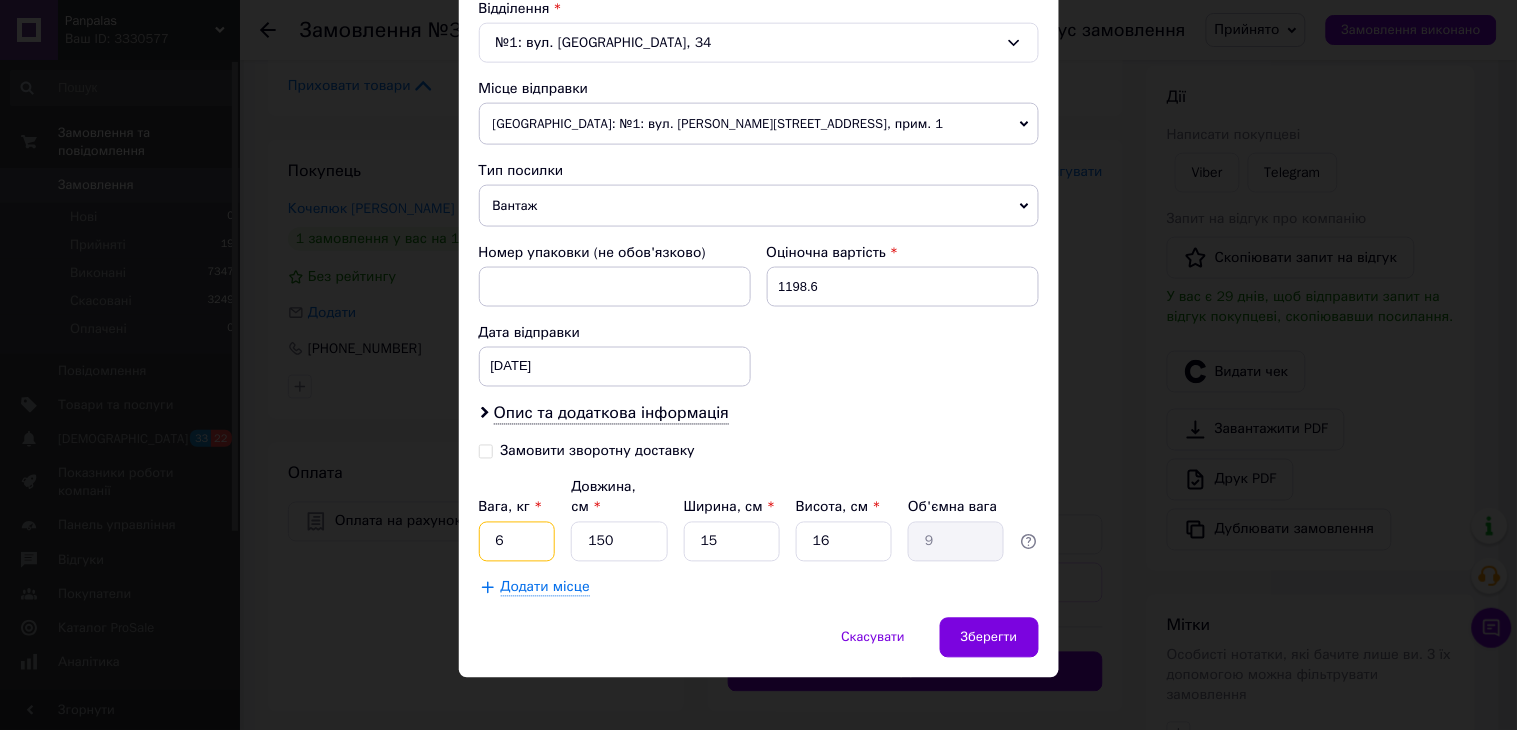 type on "6" 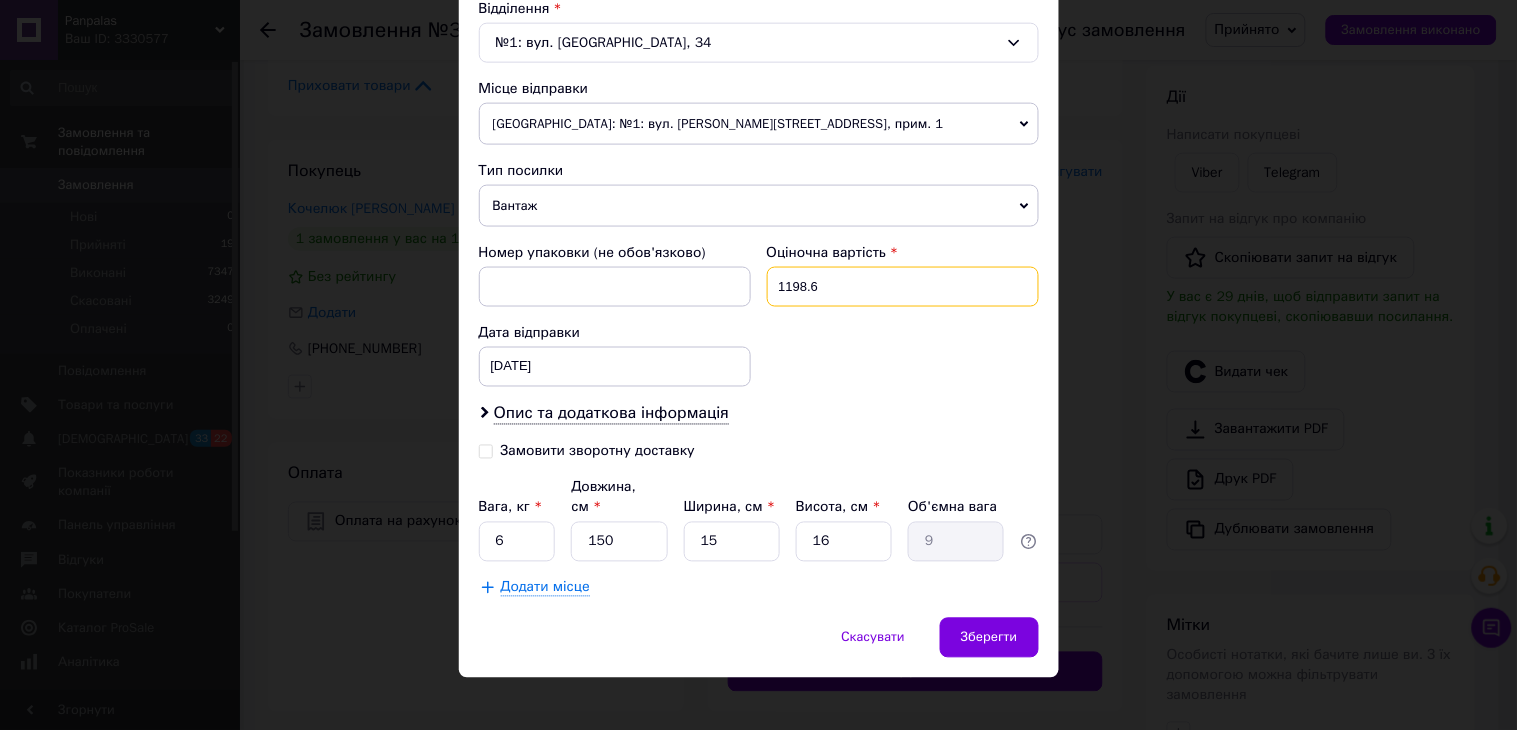 click on "1198.6" at bounding box center (903, 287) 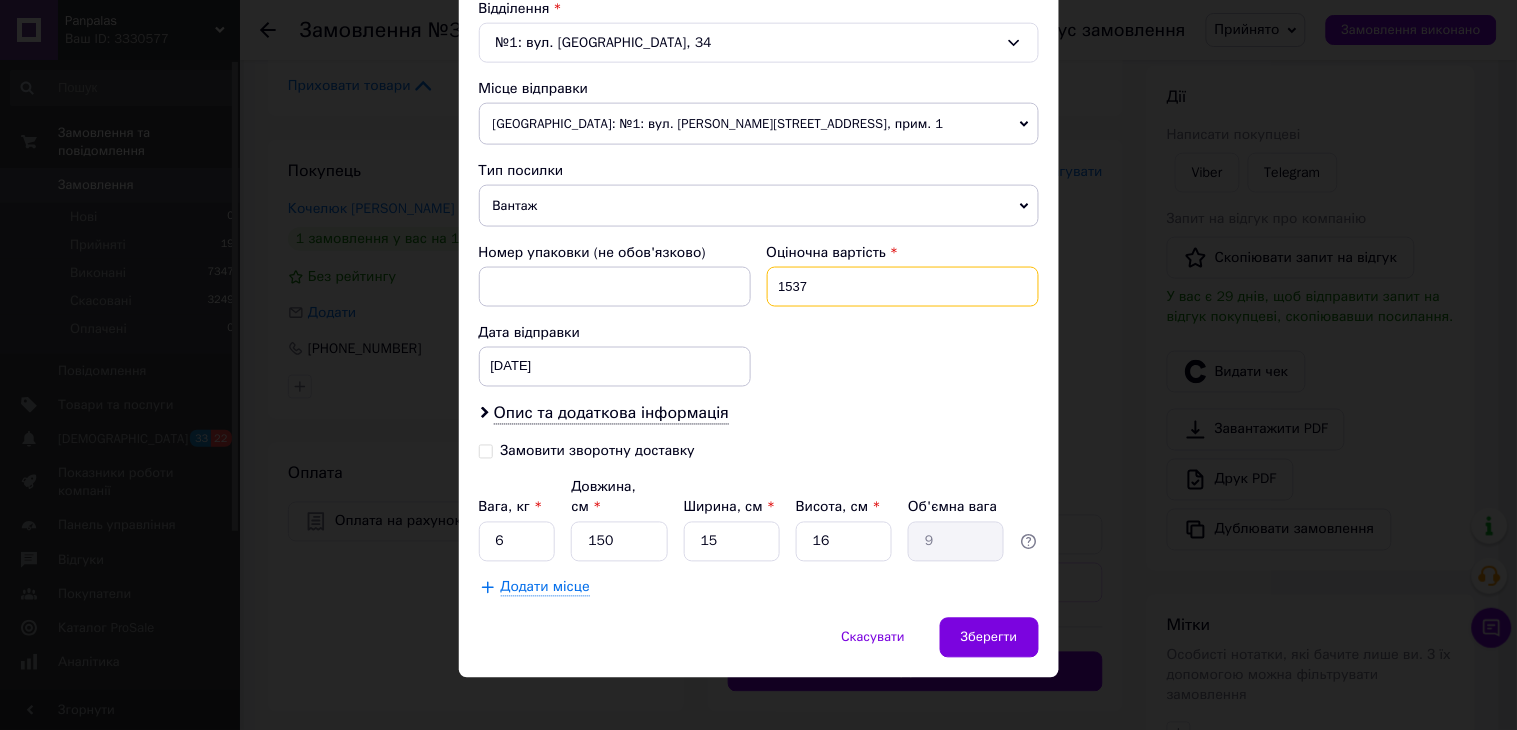 scroll, scrollTop: 303, scrollLeft: 0, axis: vertical 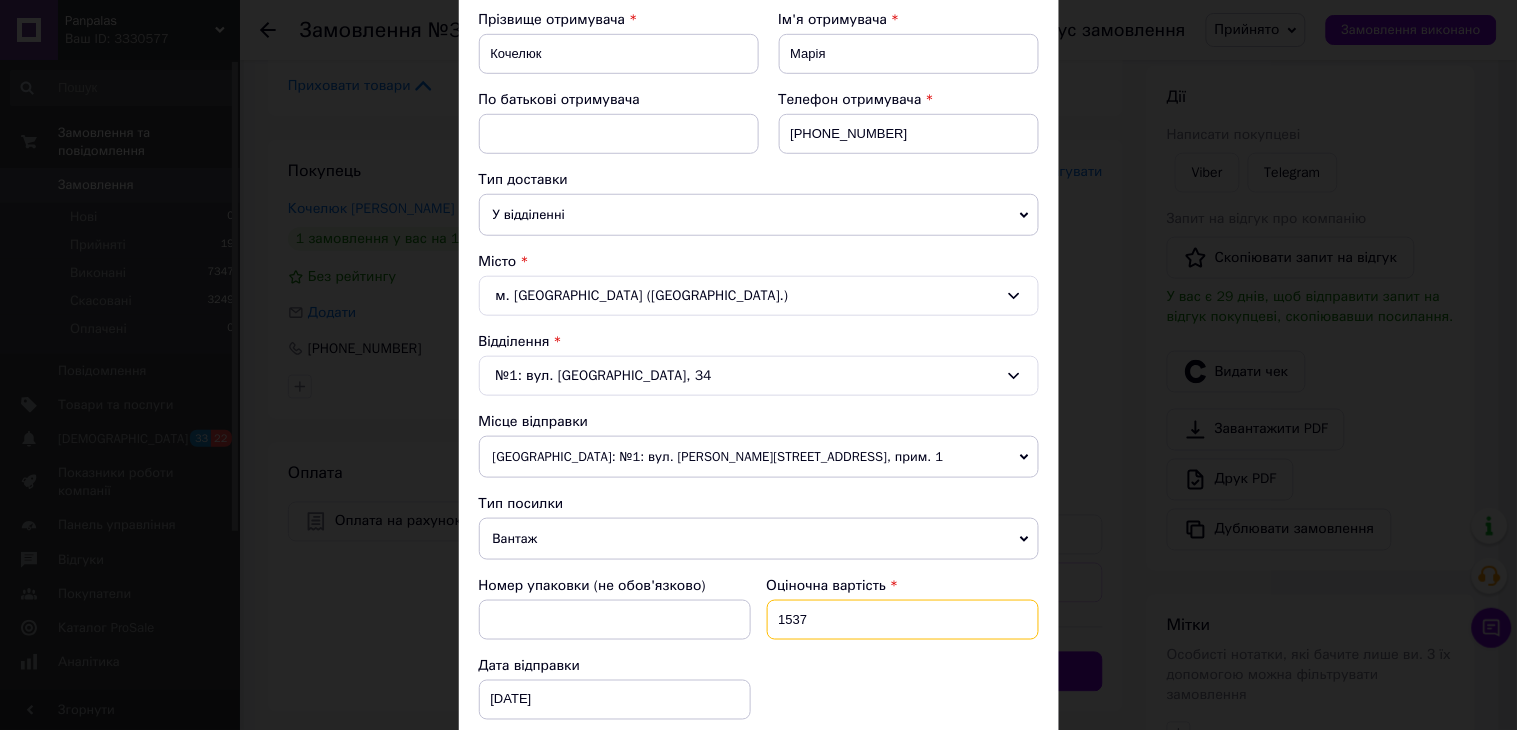 type on "1537" 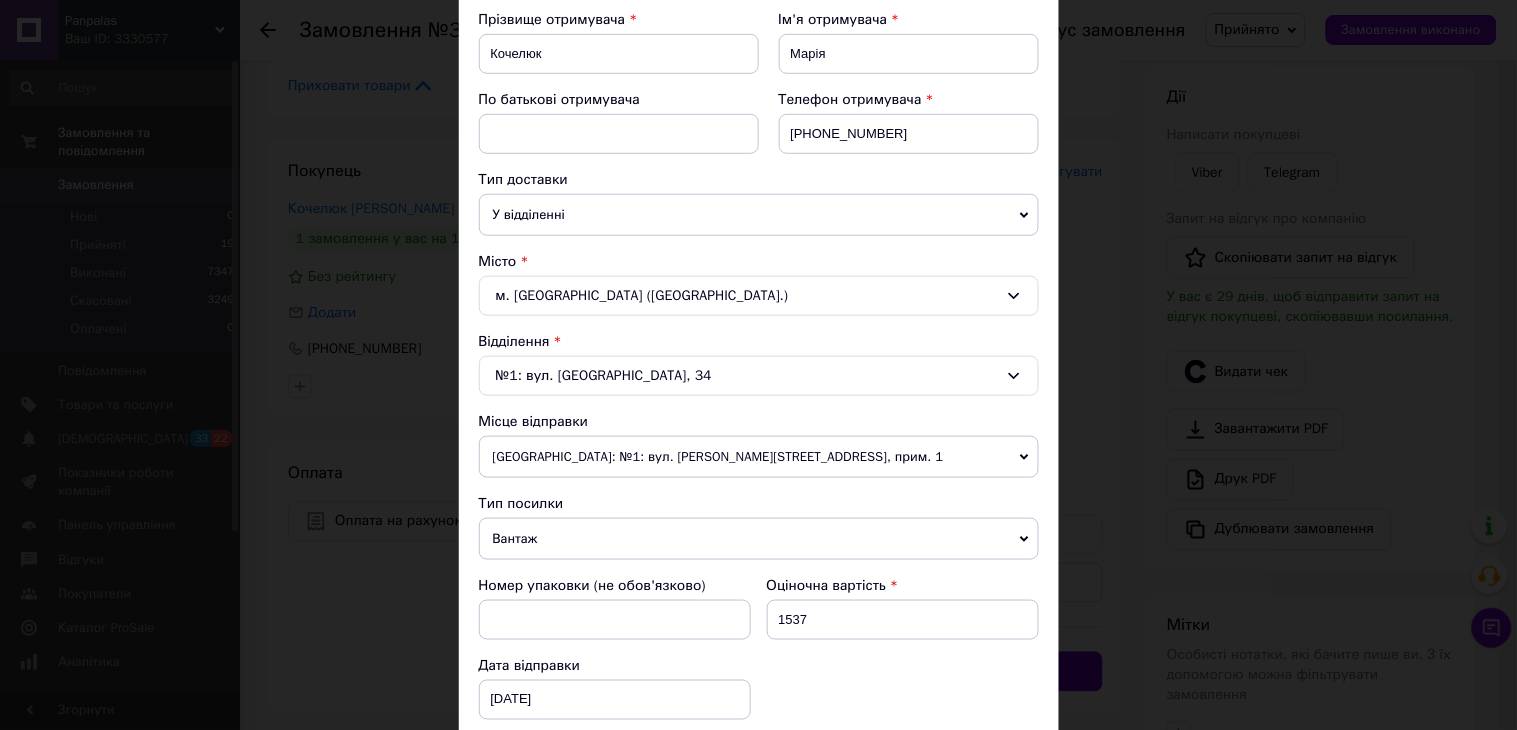 click on "[GEOGRAPHIC_DATA]: №1: вул. [PERSON_NAME][STREET_ADDRESS], прим. 1" at bounding box center [759, 457] 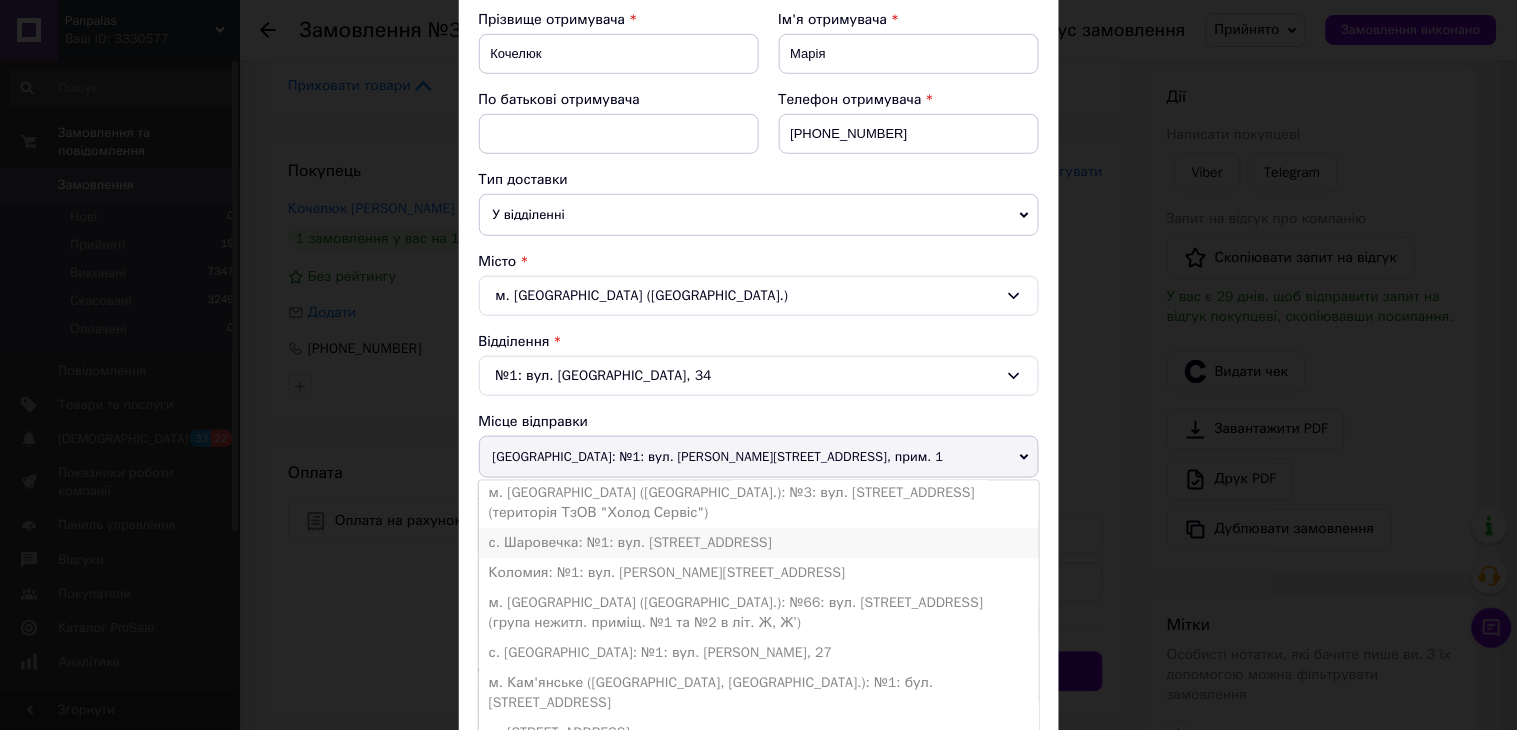 scroll, scrollTop: 50, scrollLeft: 0, axis: vertical 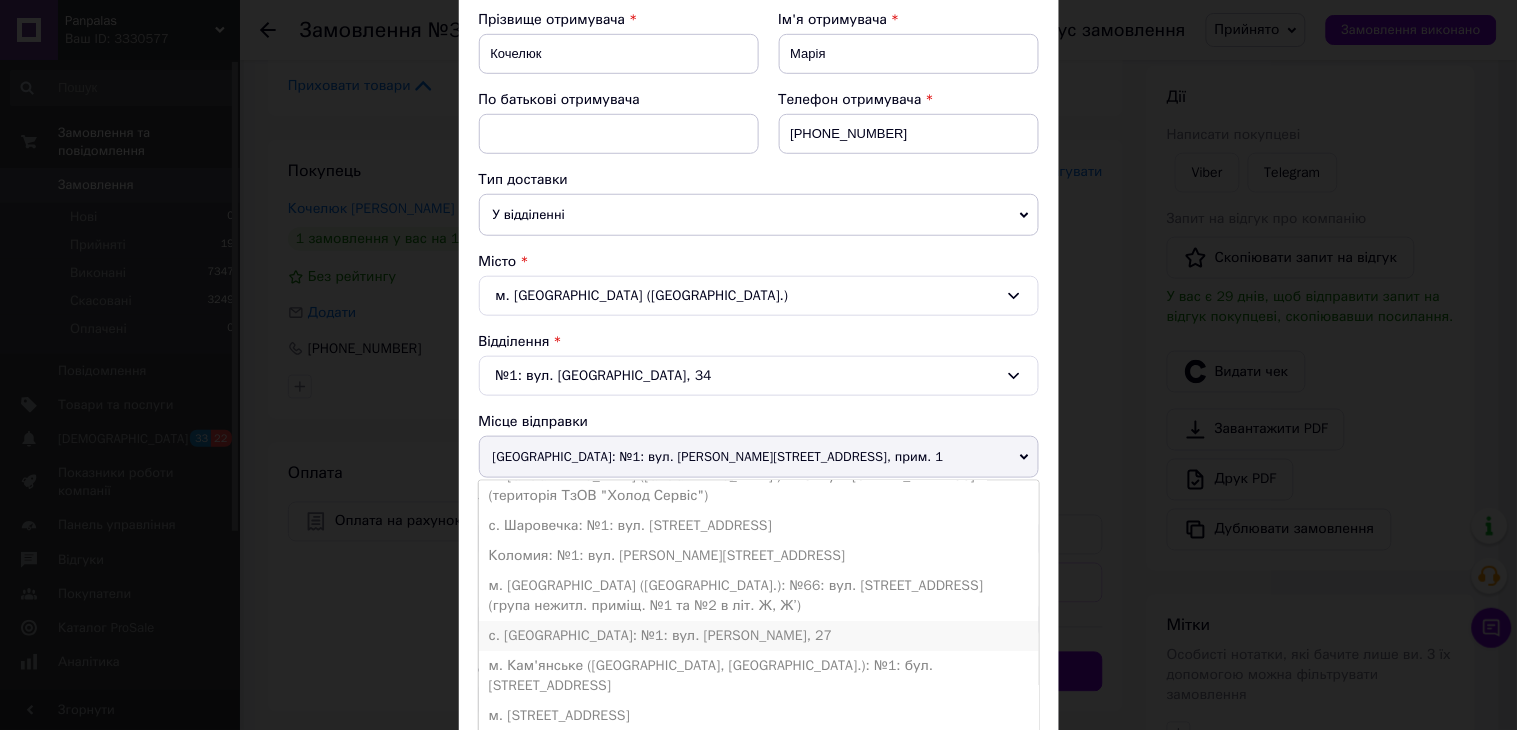 click on "с. [GEOGRAPHIC_DATA]: №1: вул. [PERSON_NAME], 27" at bounding box center [759, 636] 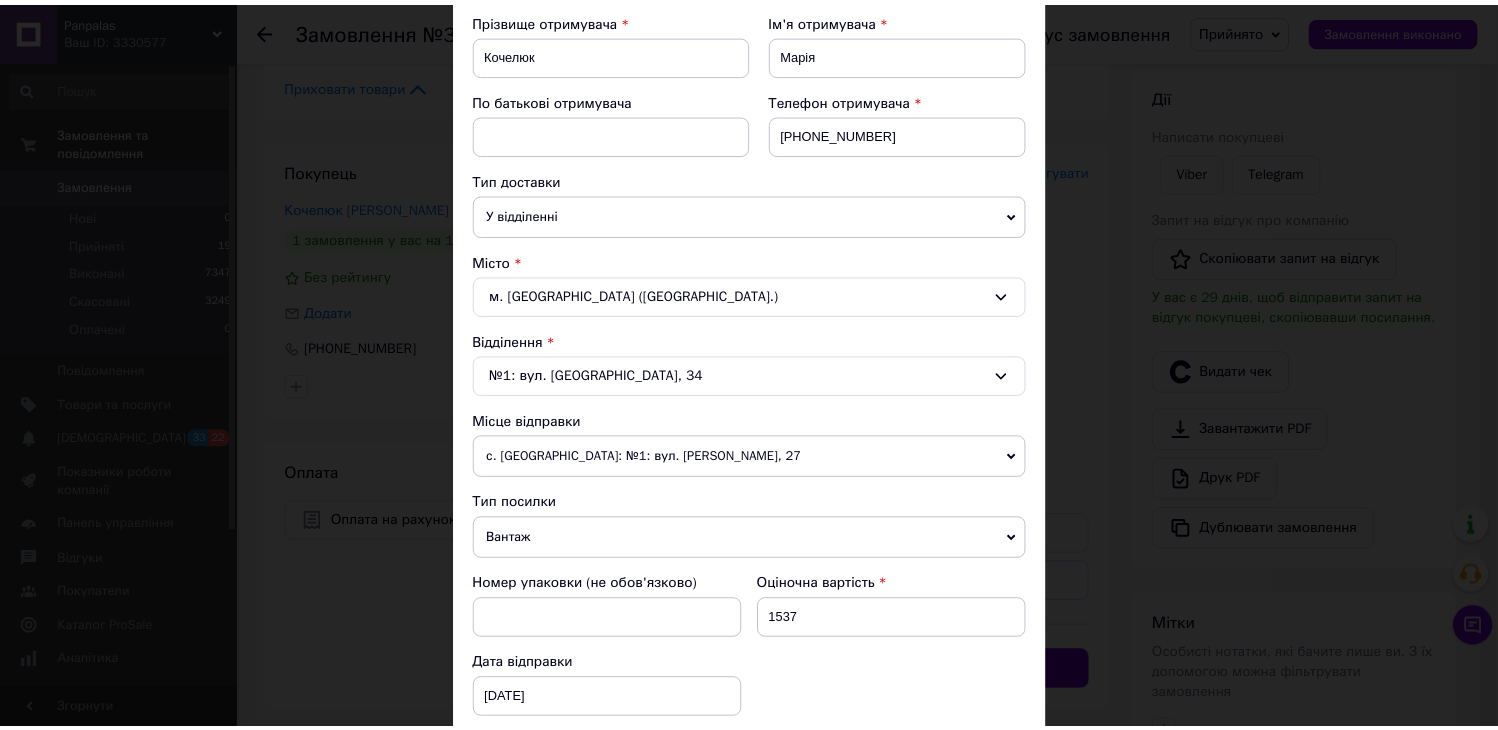 scroll, scrollTop: 636, scrollLeft: 0, axis: vertical 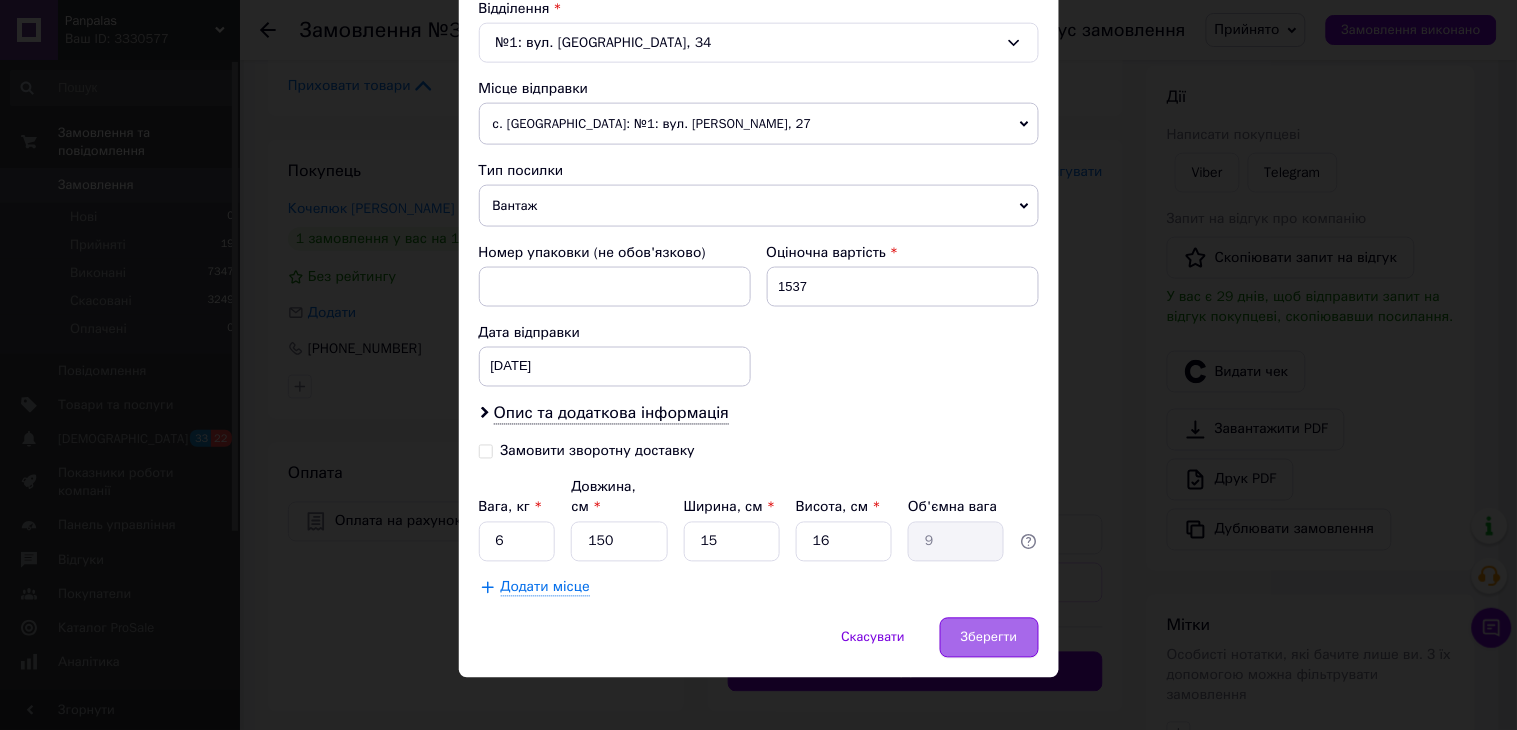 click on "Зберегти" at bounding box center [989, 638] 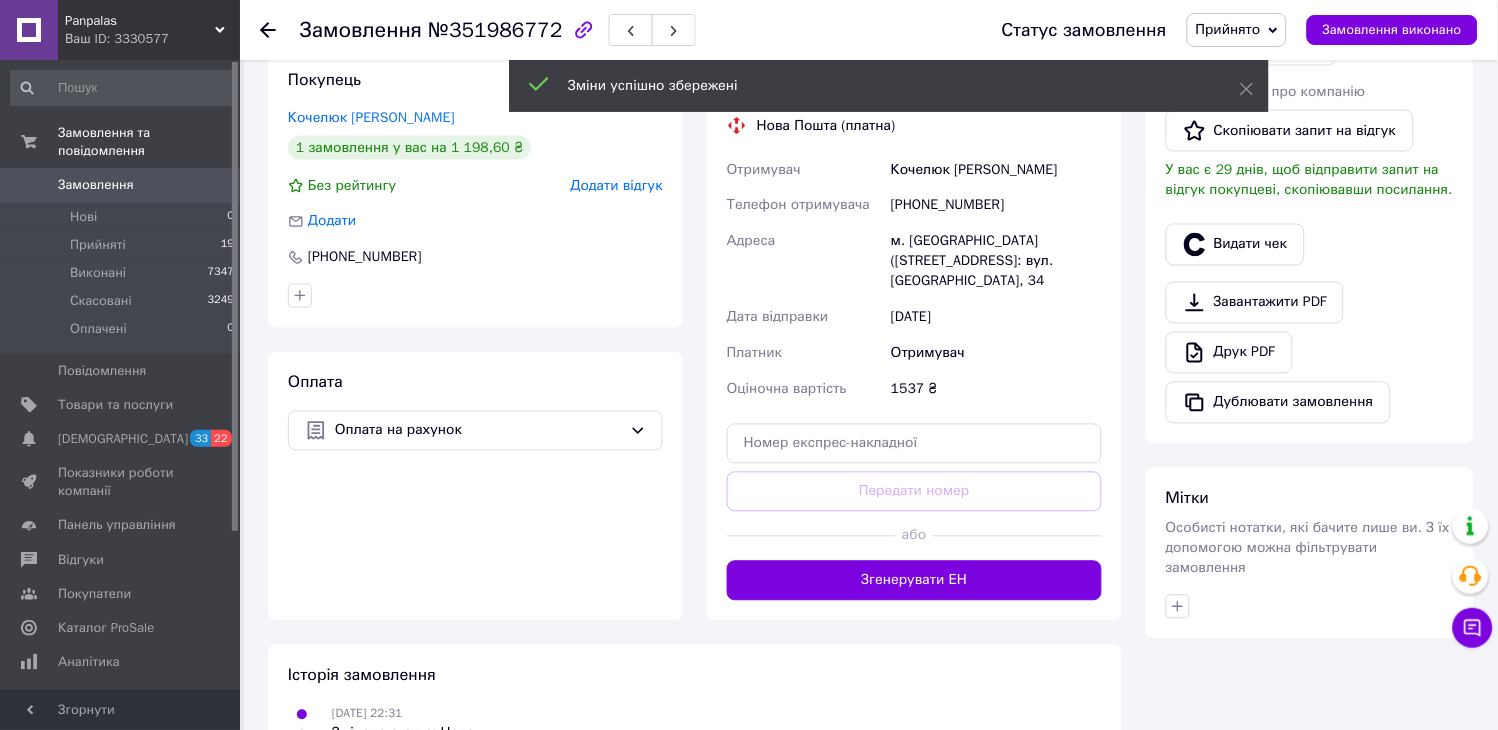 scroll, scrollTop: 777, scrollLeft: 0, axis: vertical 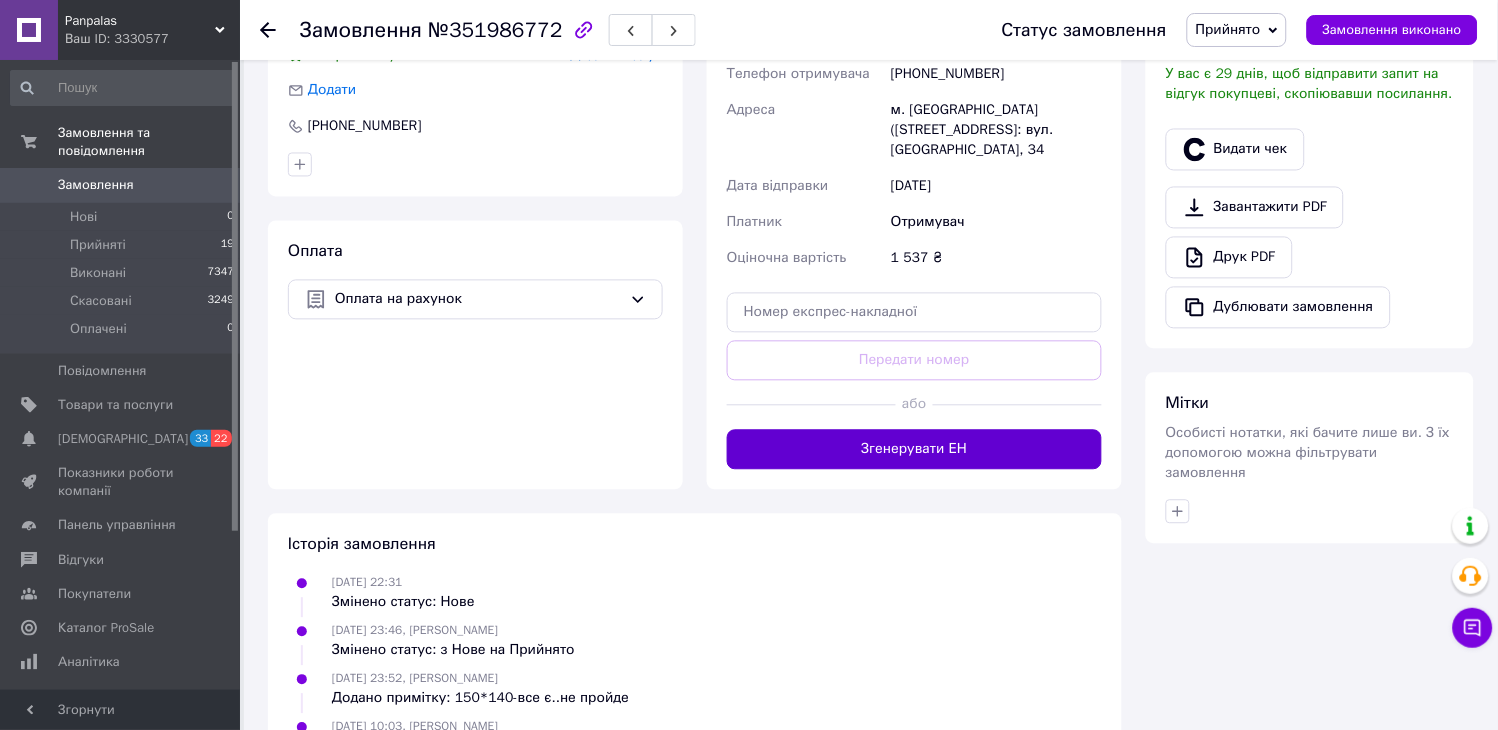 click on "Згенерувати ЕН" at bounding box center (914, 450) 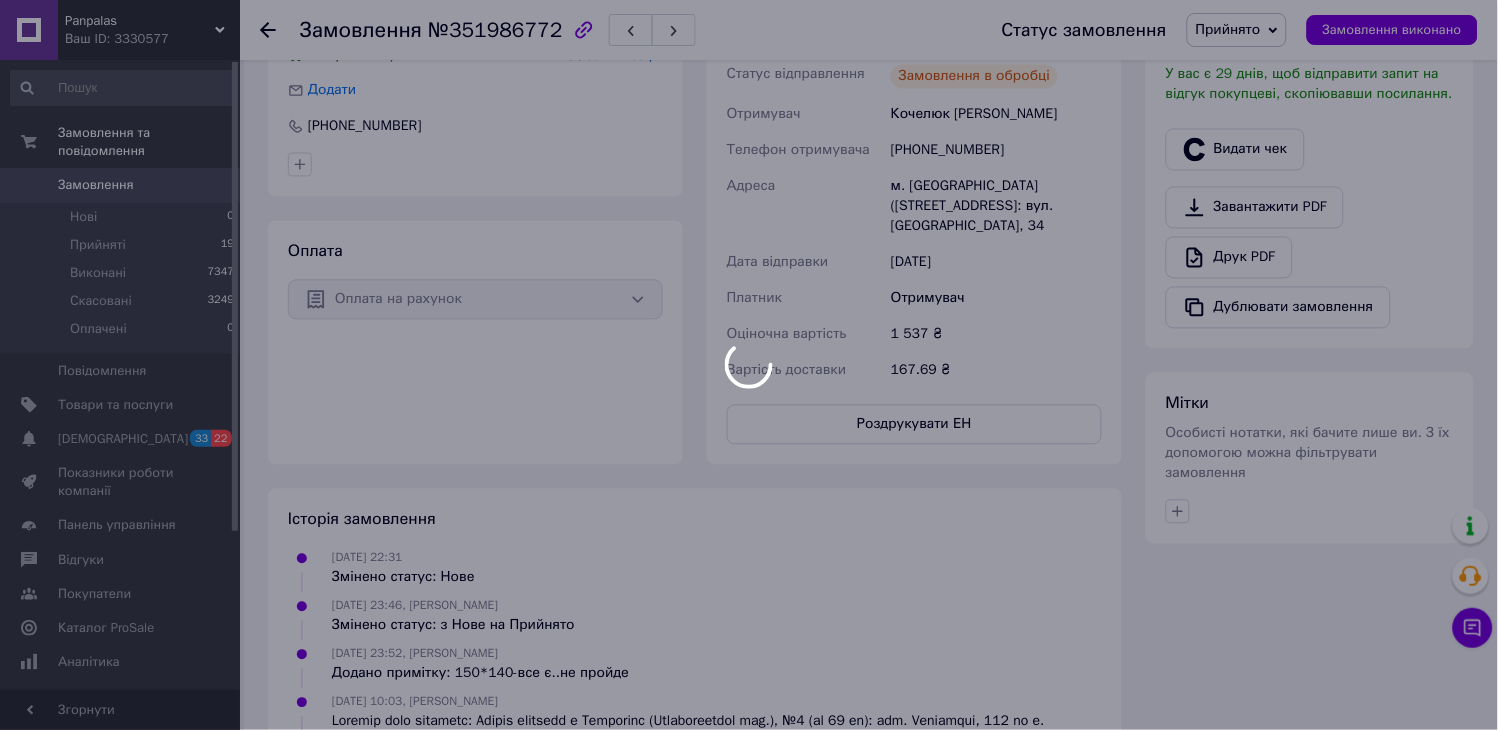 scroll, scrollTop: 12, scrollLeft: 0, axis: vertical 